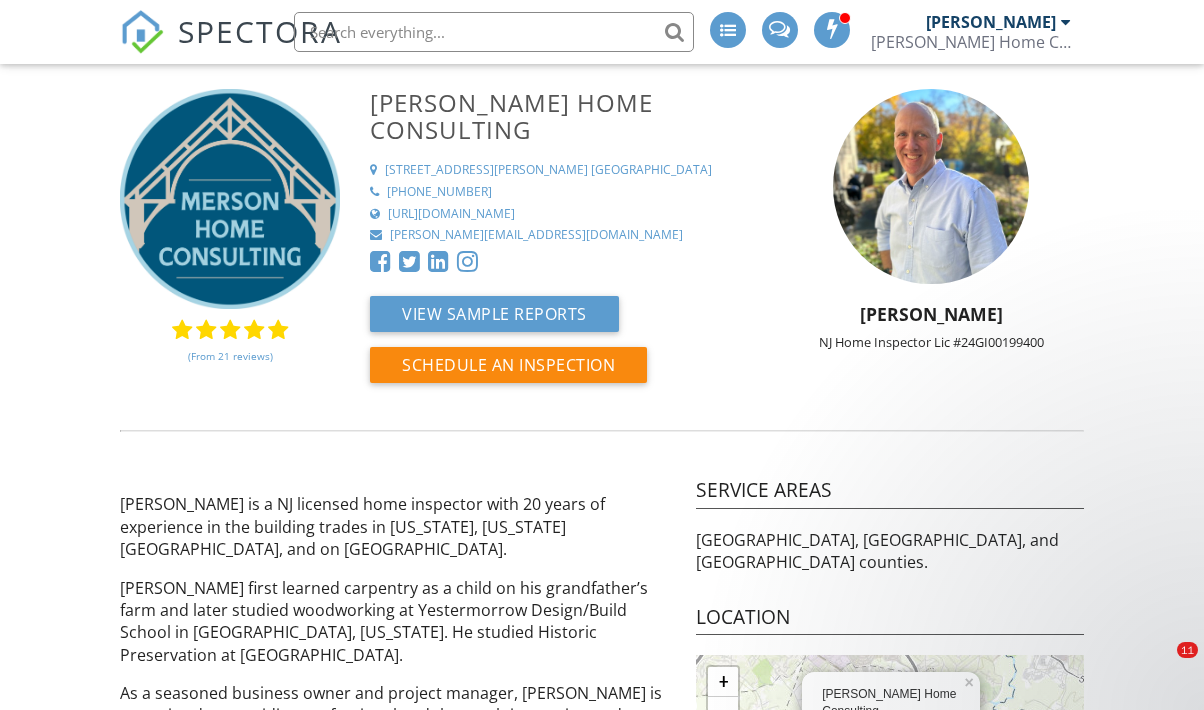 scroll, scrollTop: 11, scrollLeft: 0, axis: vertical 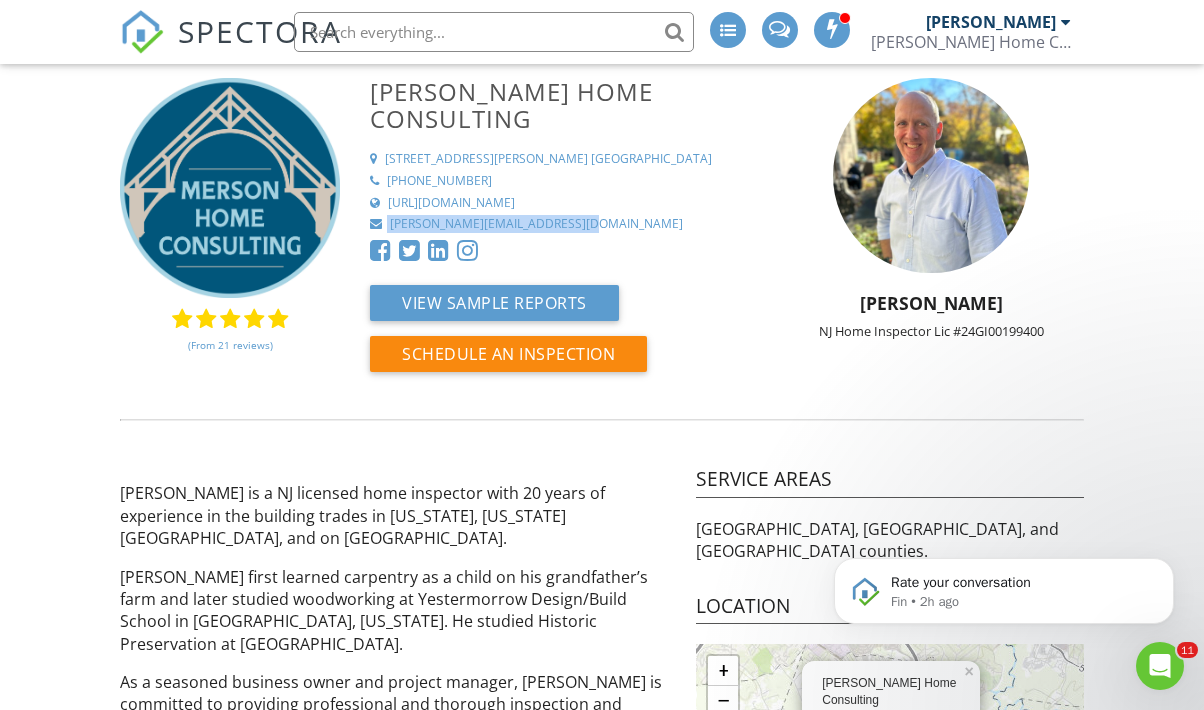 click on "SPECTORA" at bounding box center [260, 31] 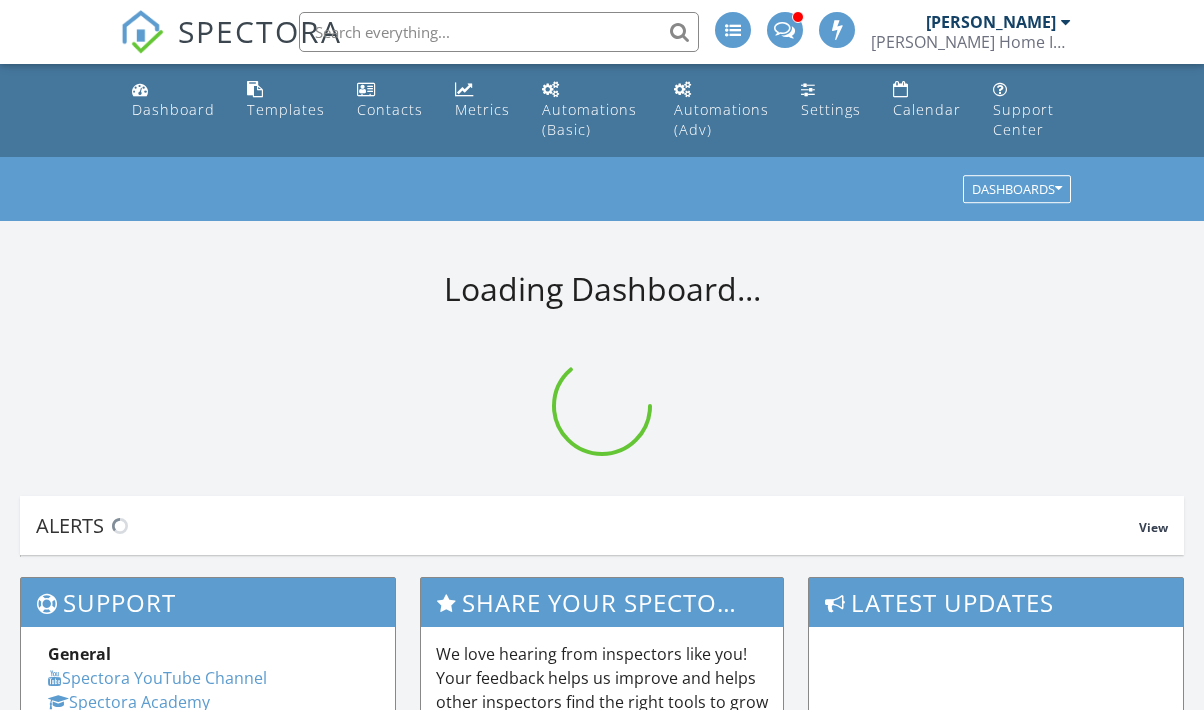 scroll, scrollTop: 0, scrollLeft: 0, axis: both 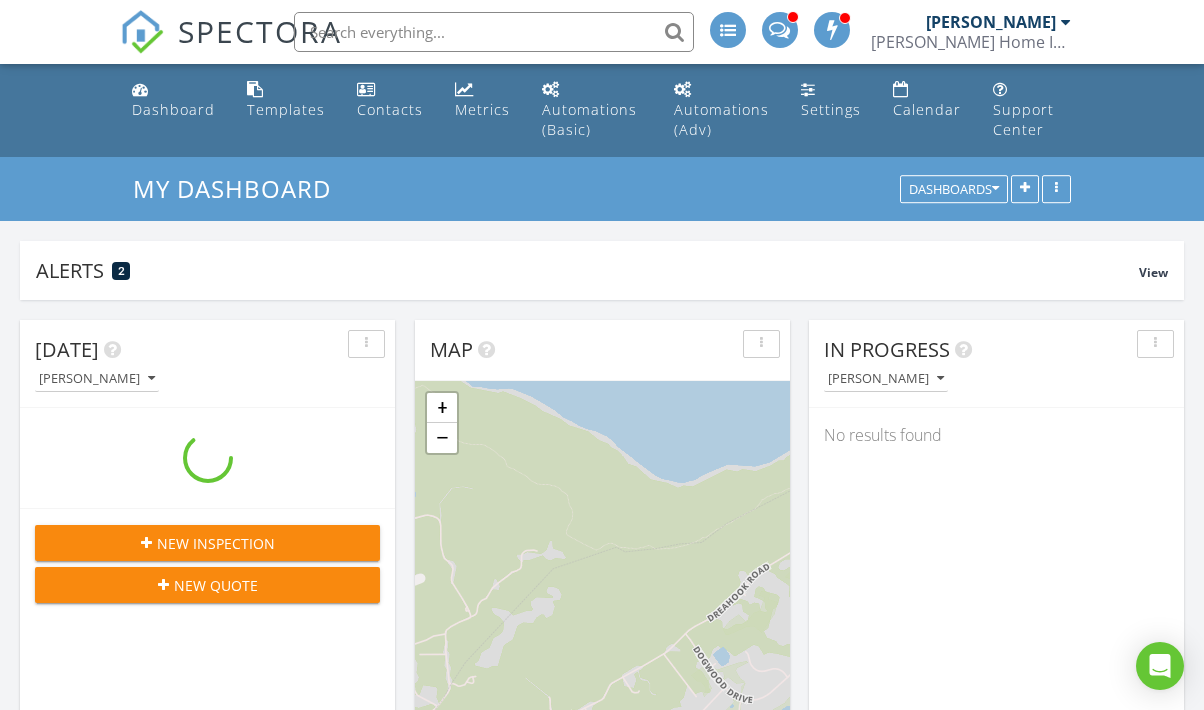 click at bounding box center (494, 32) 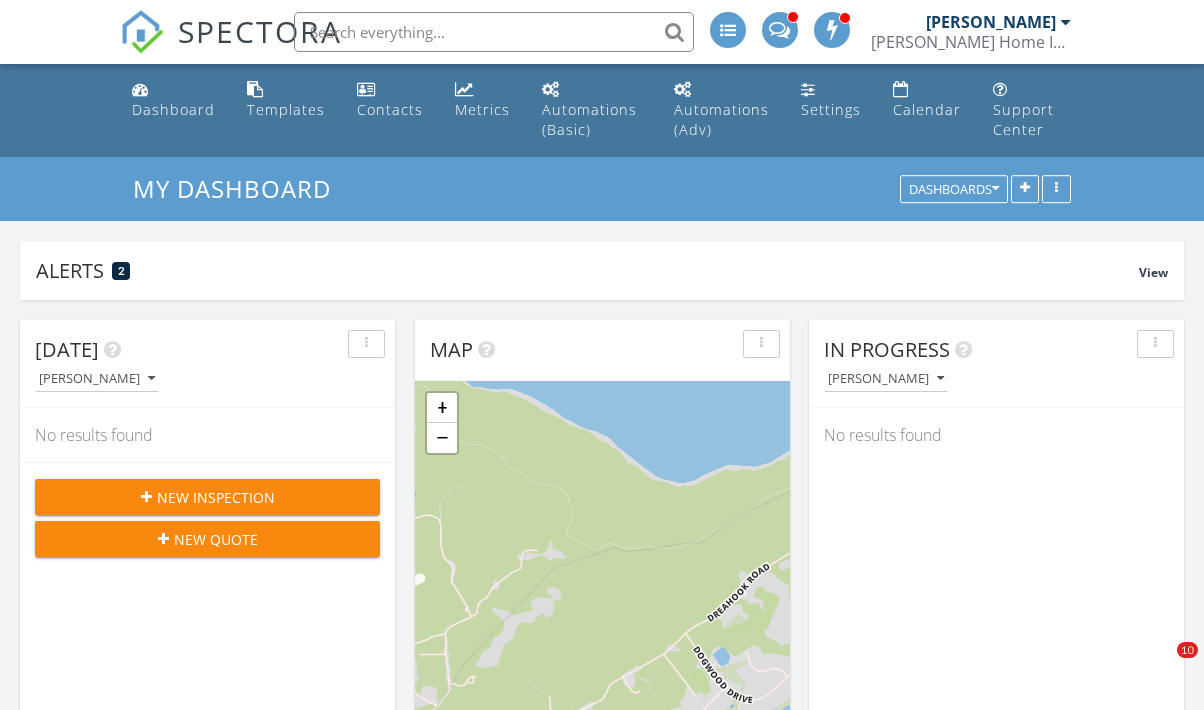 scroll, scrollTop: 10, scrollLeft: 10, axis: both 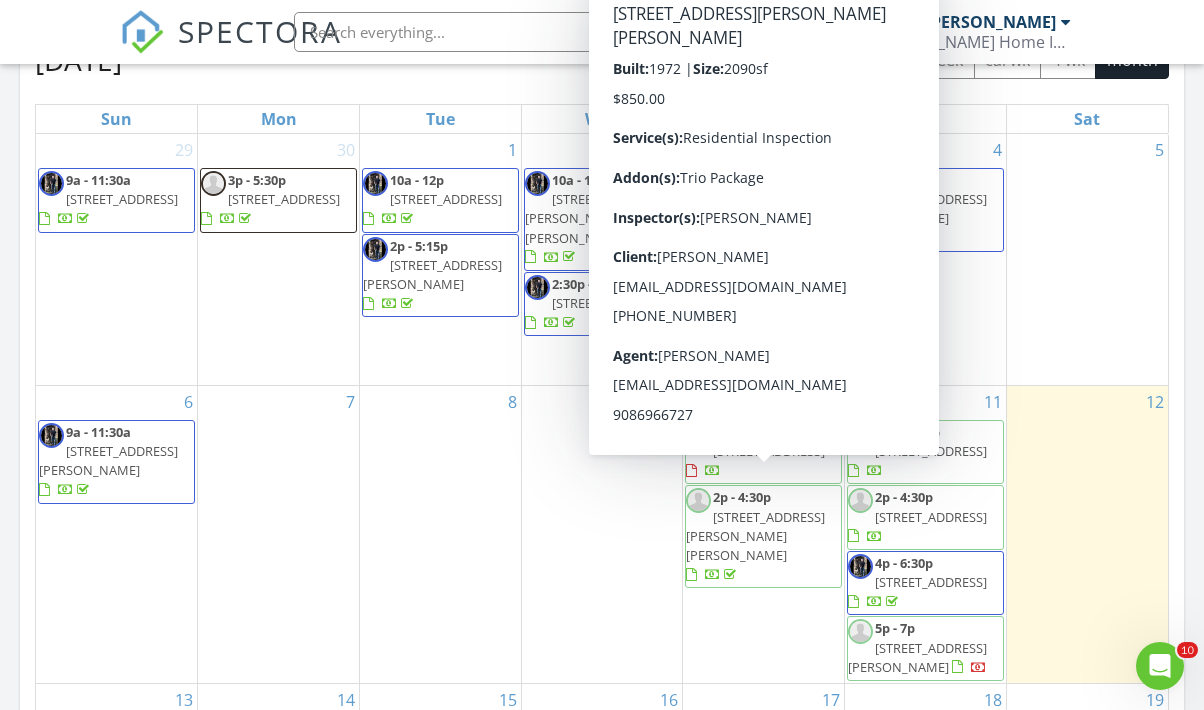 click on "[STREET_ADDRESS][PERSON_NAME][PERSON_NAME]" at bounding box center [755, 536] 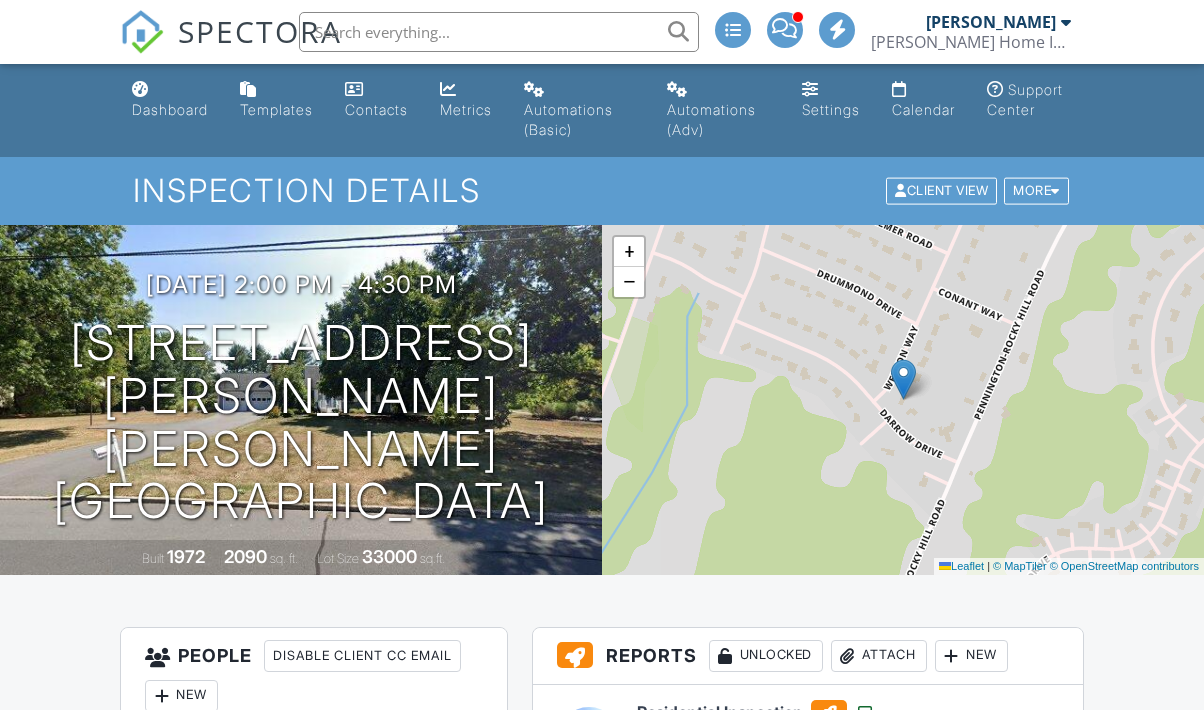 scroll, scrollTop: 0, scrollLeft: 0, axis: both 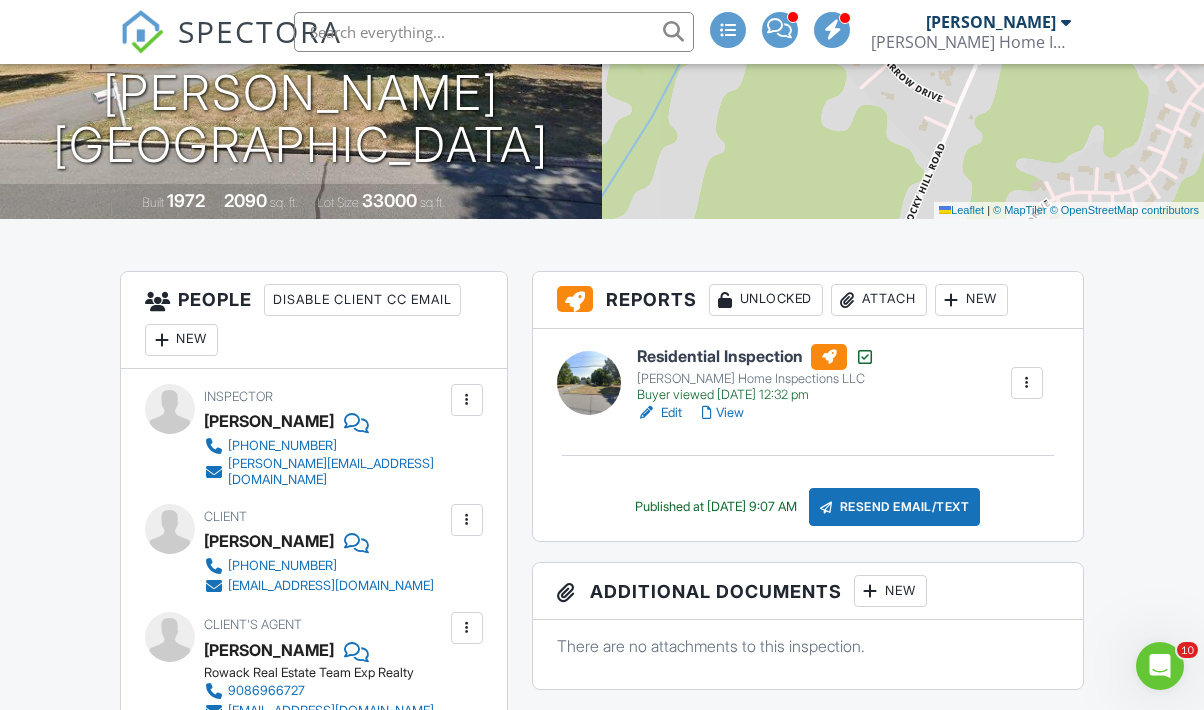 click on "Residential Inspection" at bounding box center (756, 357) 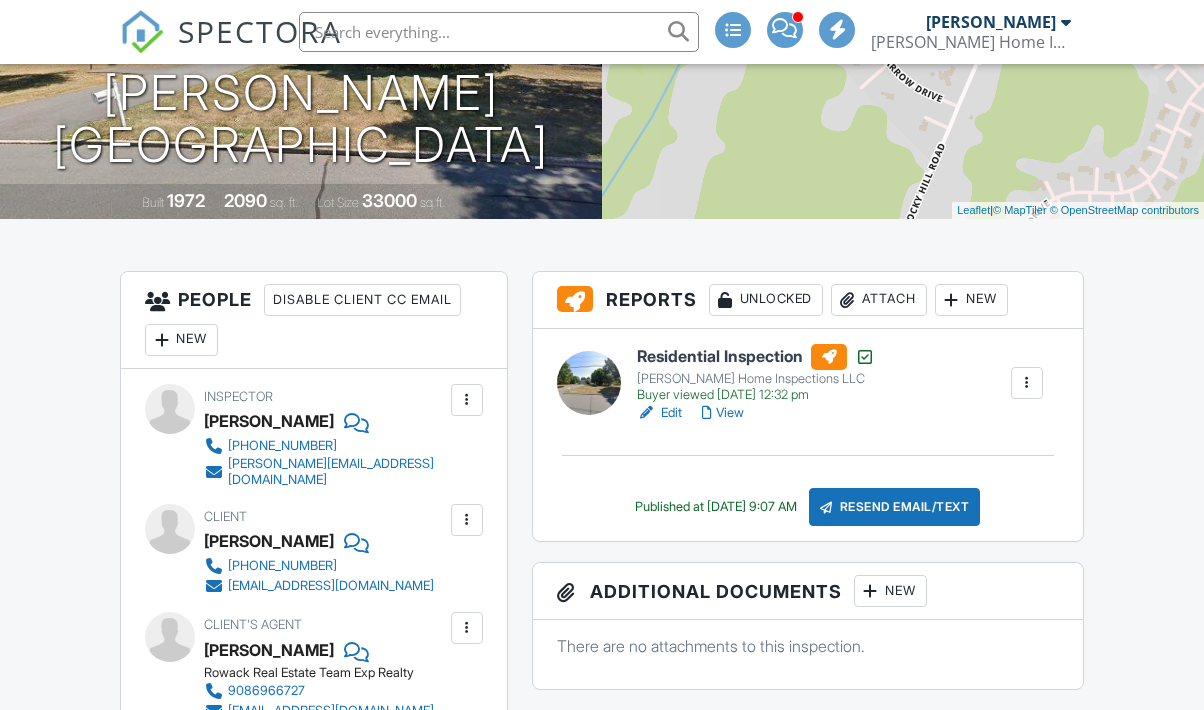 scroll, scrollTop: 0, scrollLeft: 0, axis: both 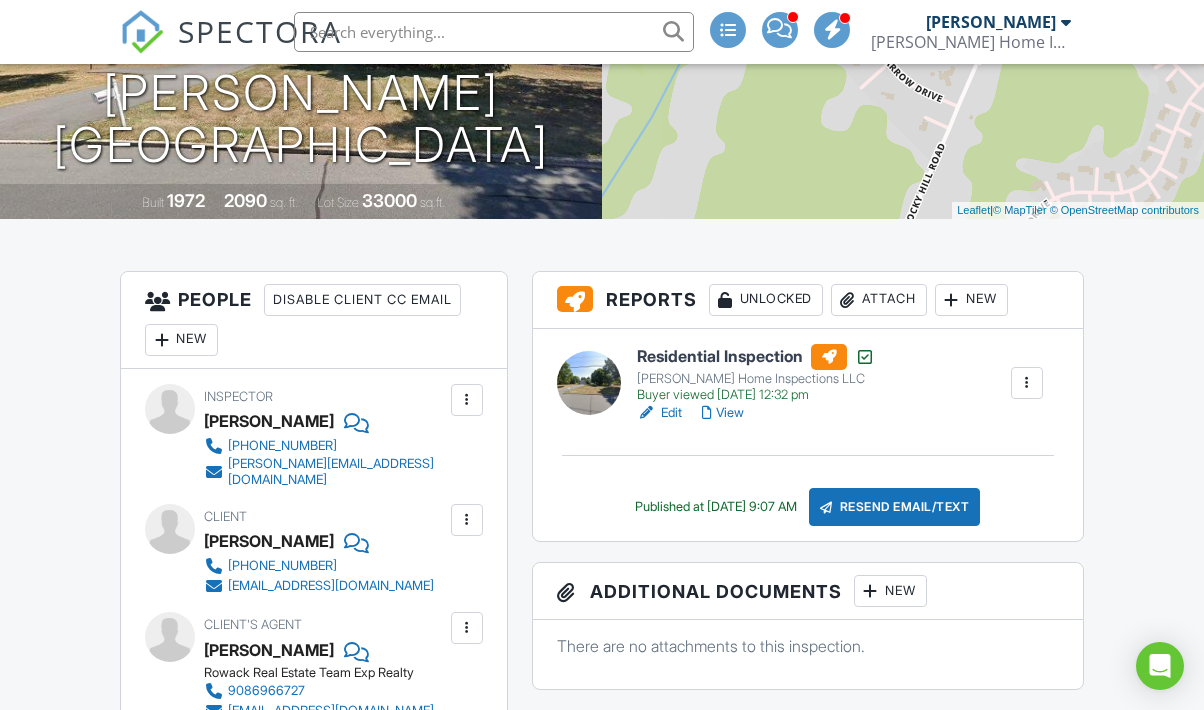 click on "View" at bounding box center [723, 413] 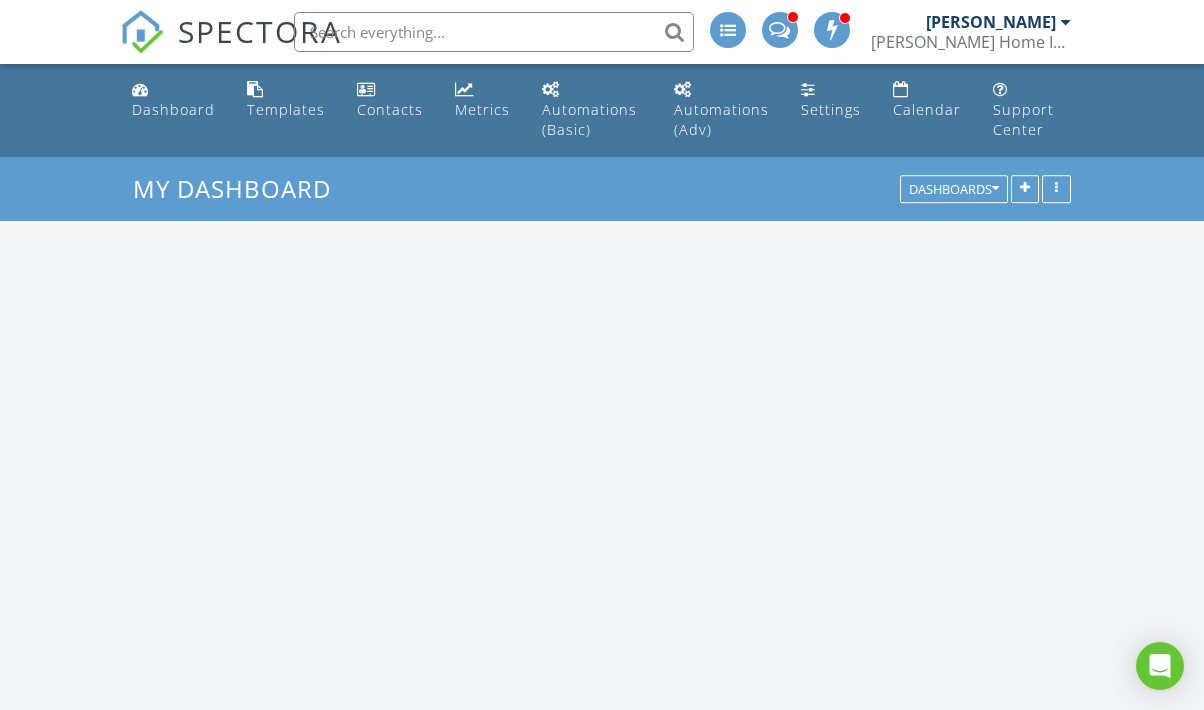 scroll, scrollTop: 0, scrollLeft: 0, axis: both 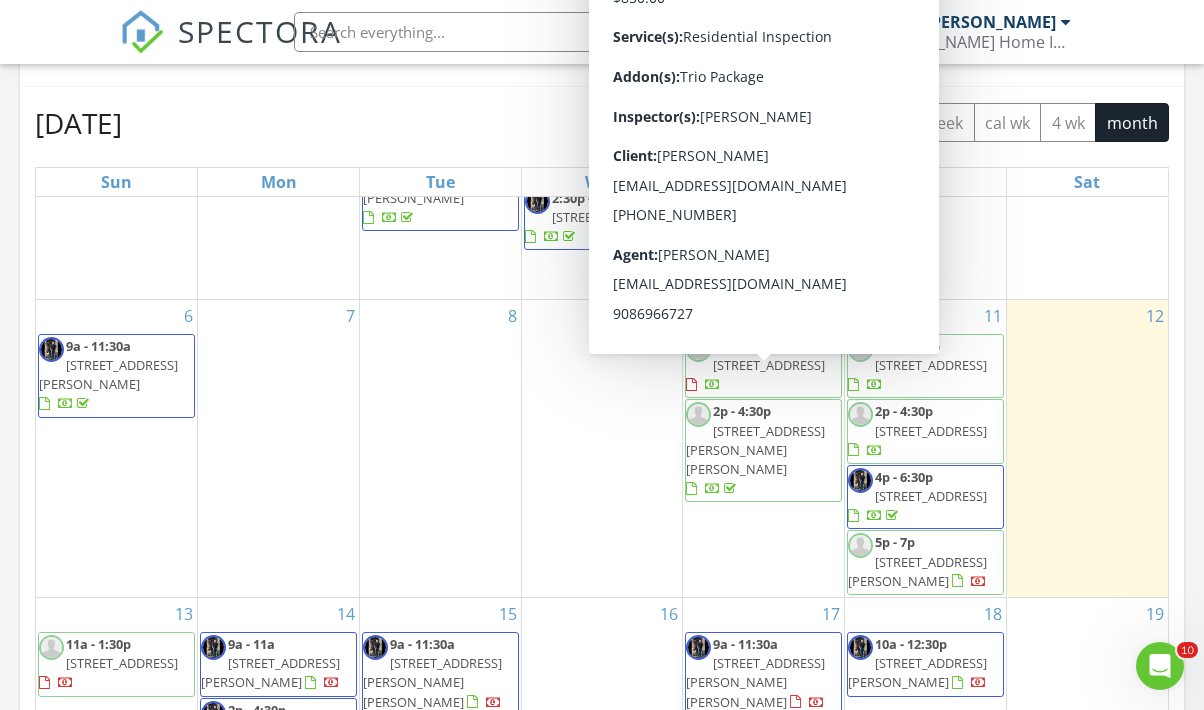 click on "100 Weldon Way, Pennington 08534" at bounding box center [755, 450] 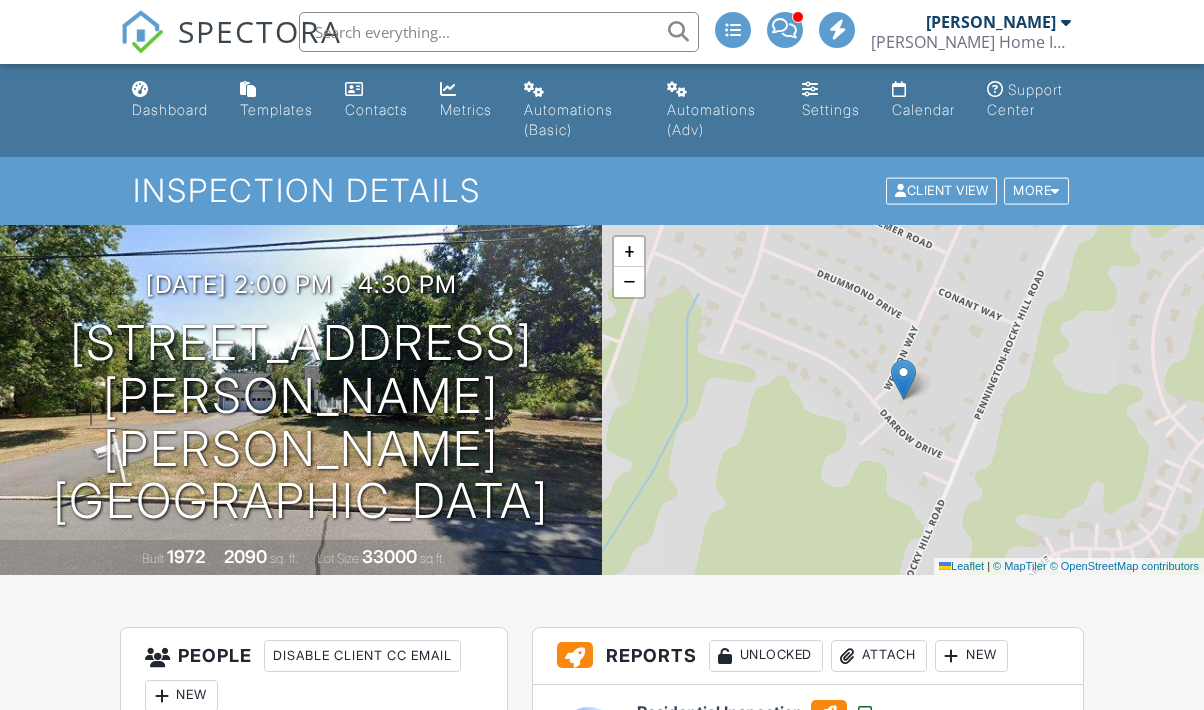 scroll, scrollTop: 0, scrollLeft: 0, axis: both 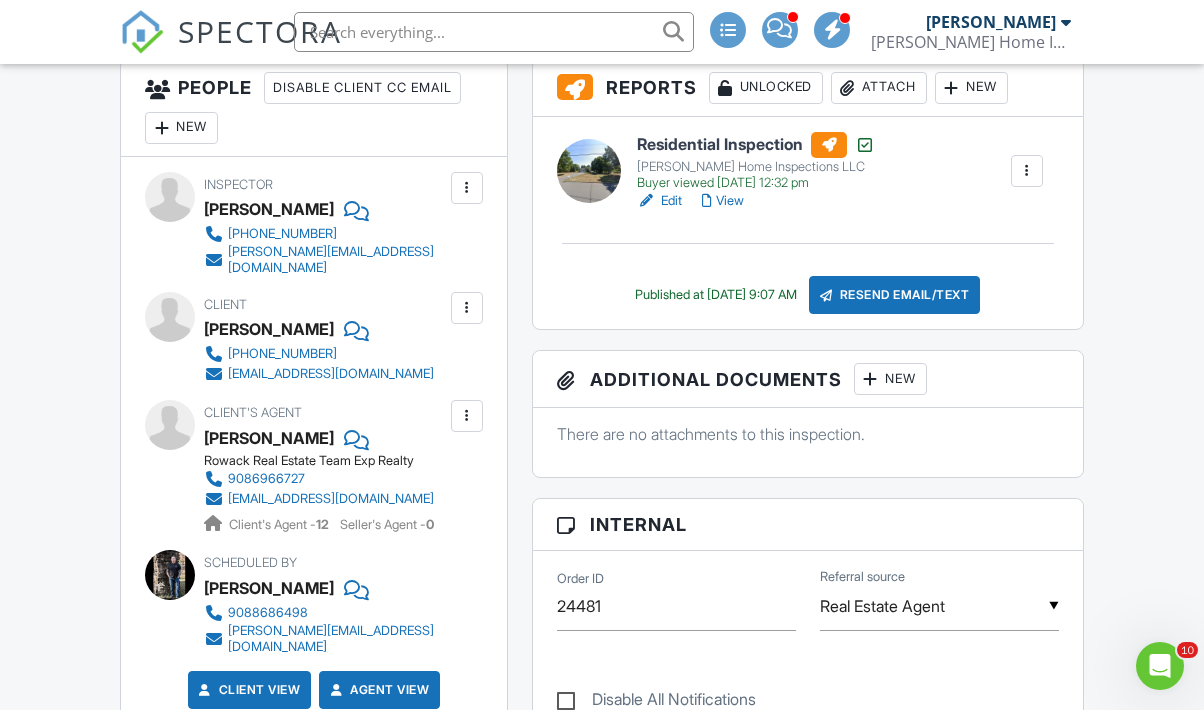 click on "View" at bounding box center (723, 201) 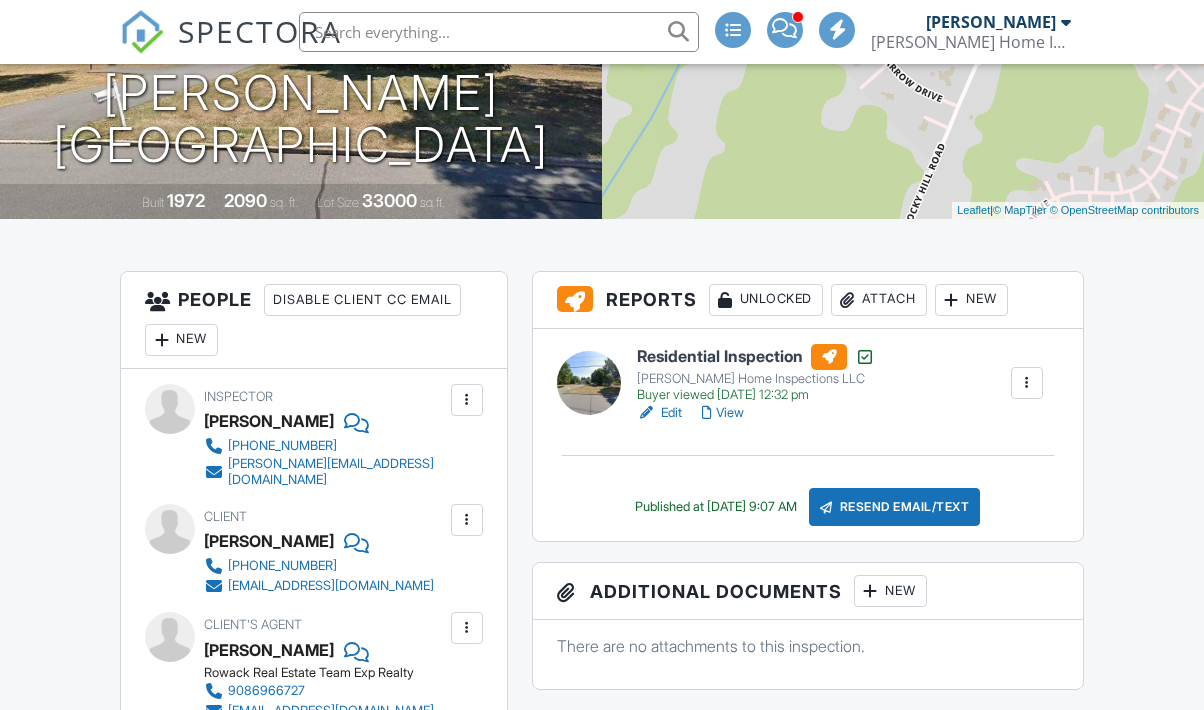 scroll, scrollTop: 356, scrollLeft: 0, axis: vertical 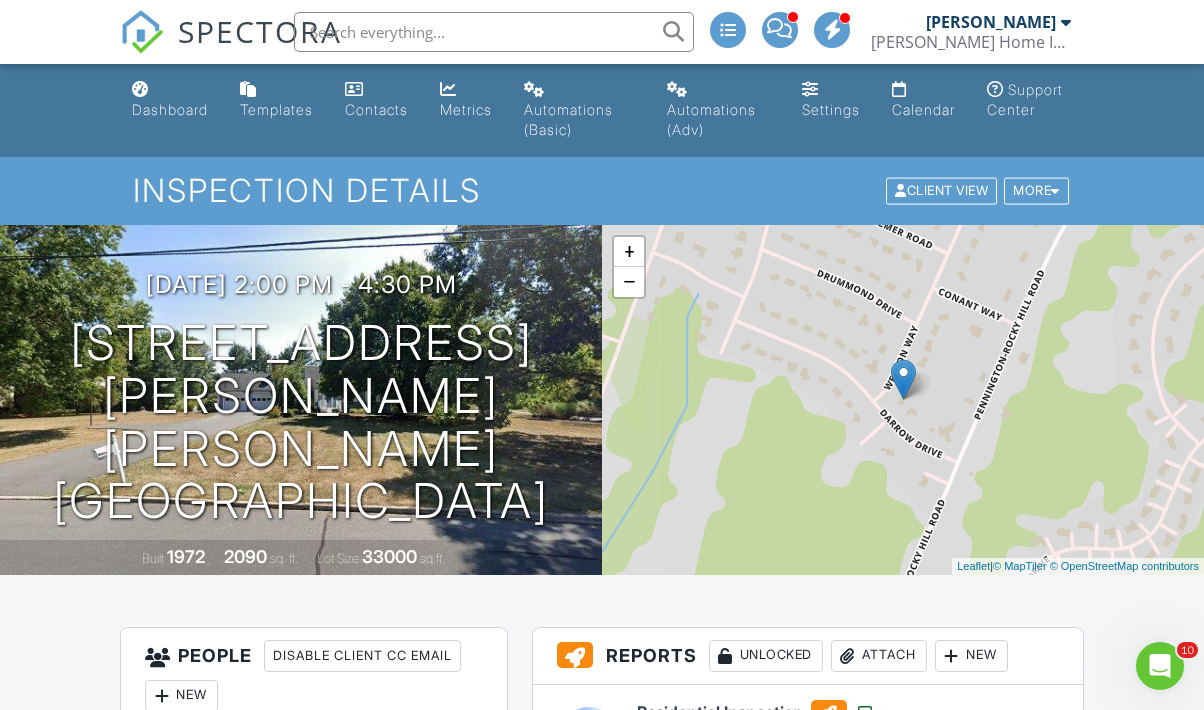 click on "SPECTORA" at bounding box center [260, 31] 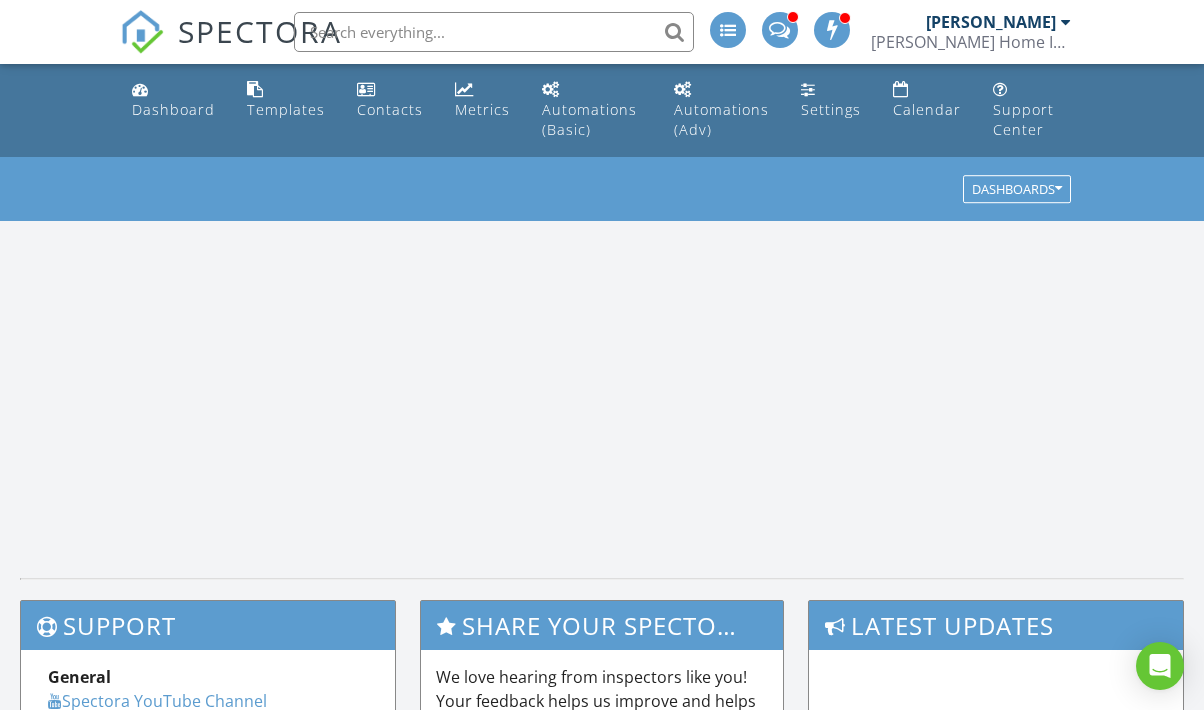 scroll, scrollTop: 0, scrollLeft: 0, axis: both 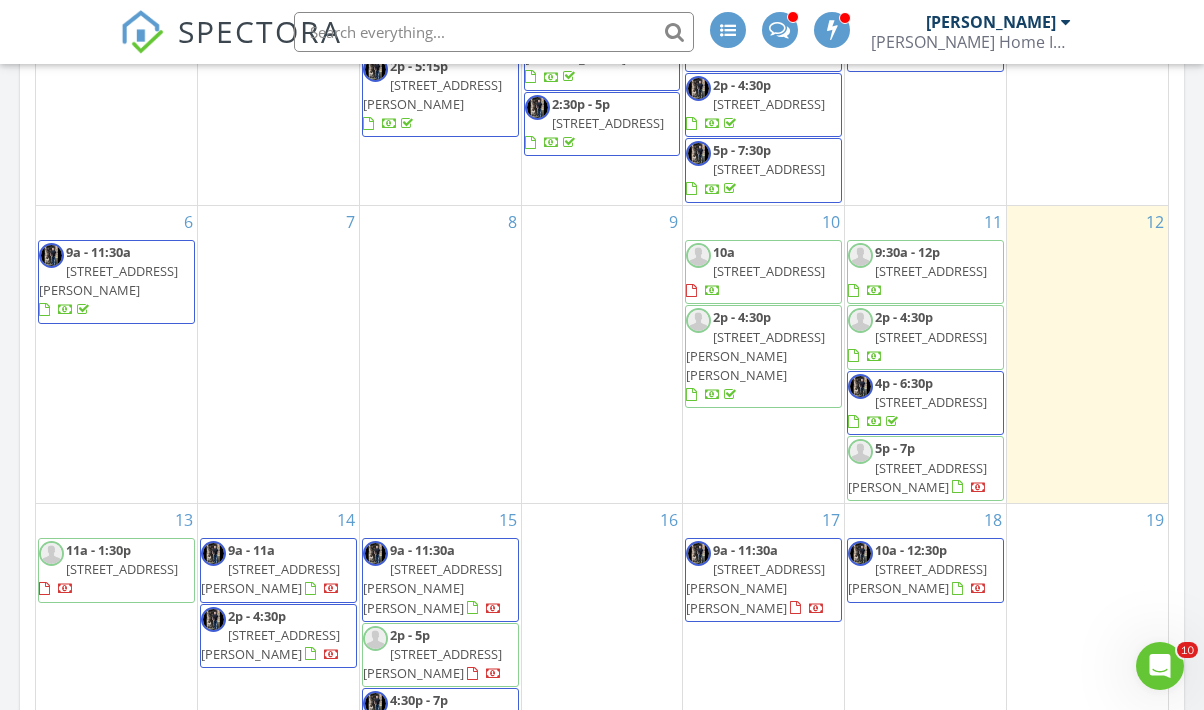 click on "[STREET_ADDRESS]" at bounding box center [931, 271] 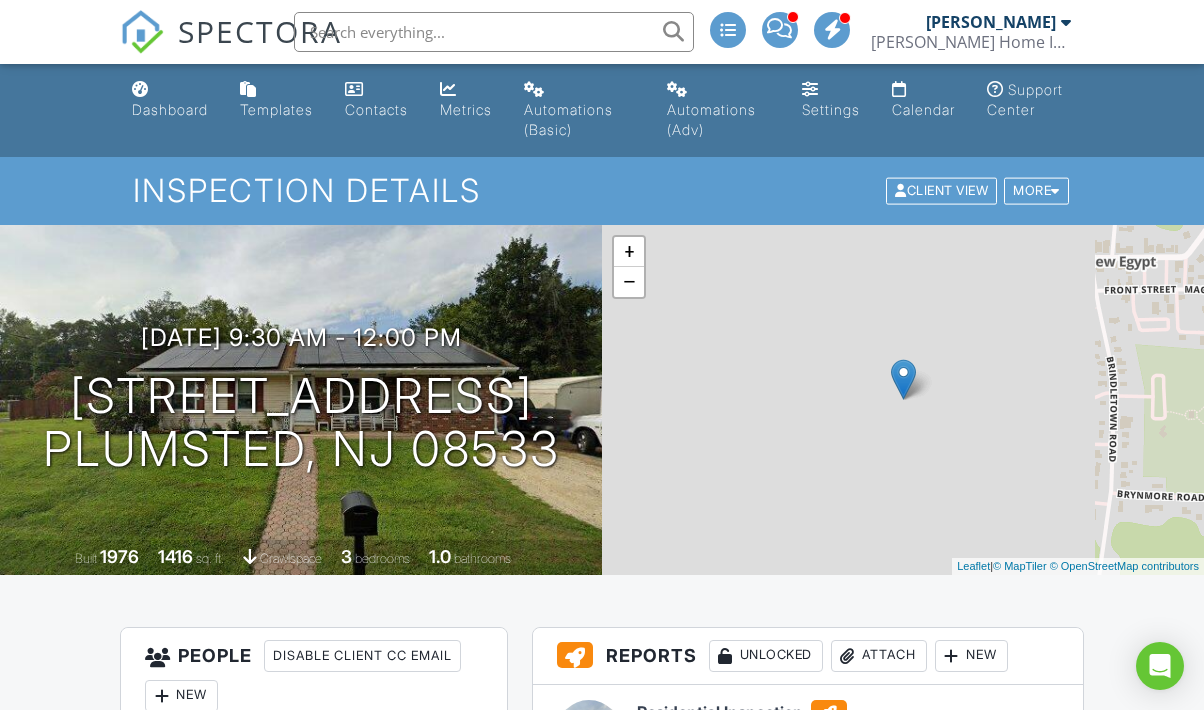 scroll, scrollTop: 0, scrollLeft: 0, axis: both 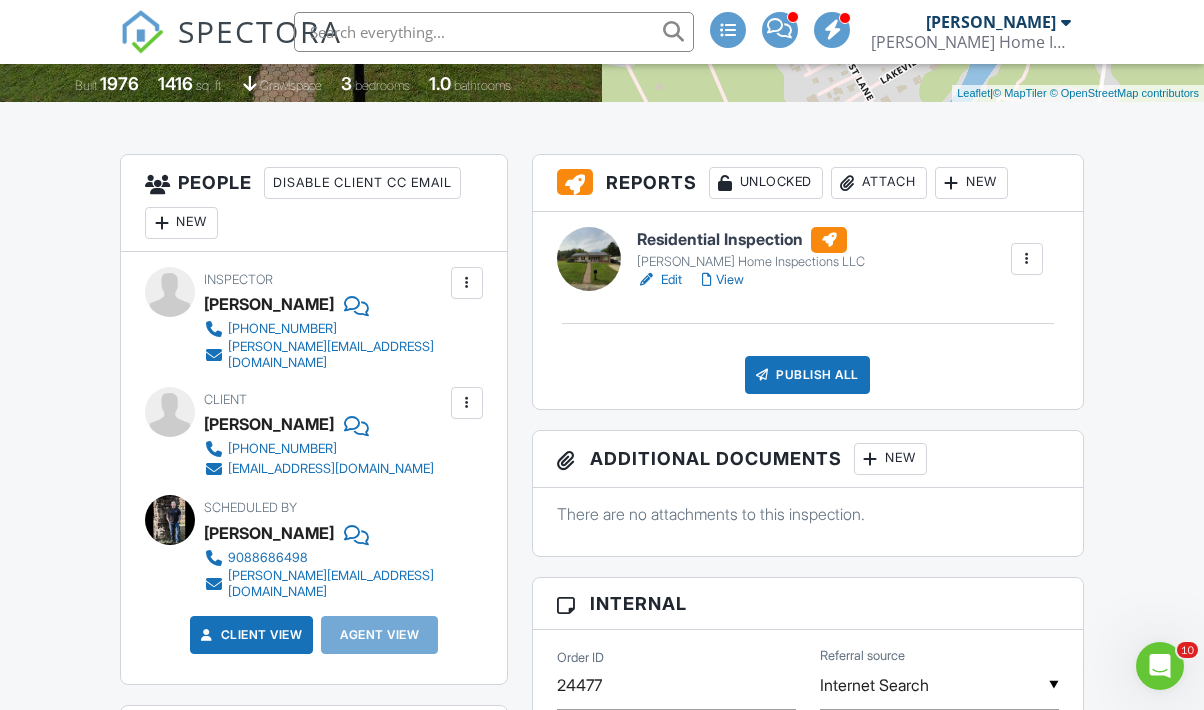 click on "View" at bounding box center [723, 280] 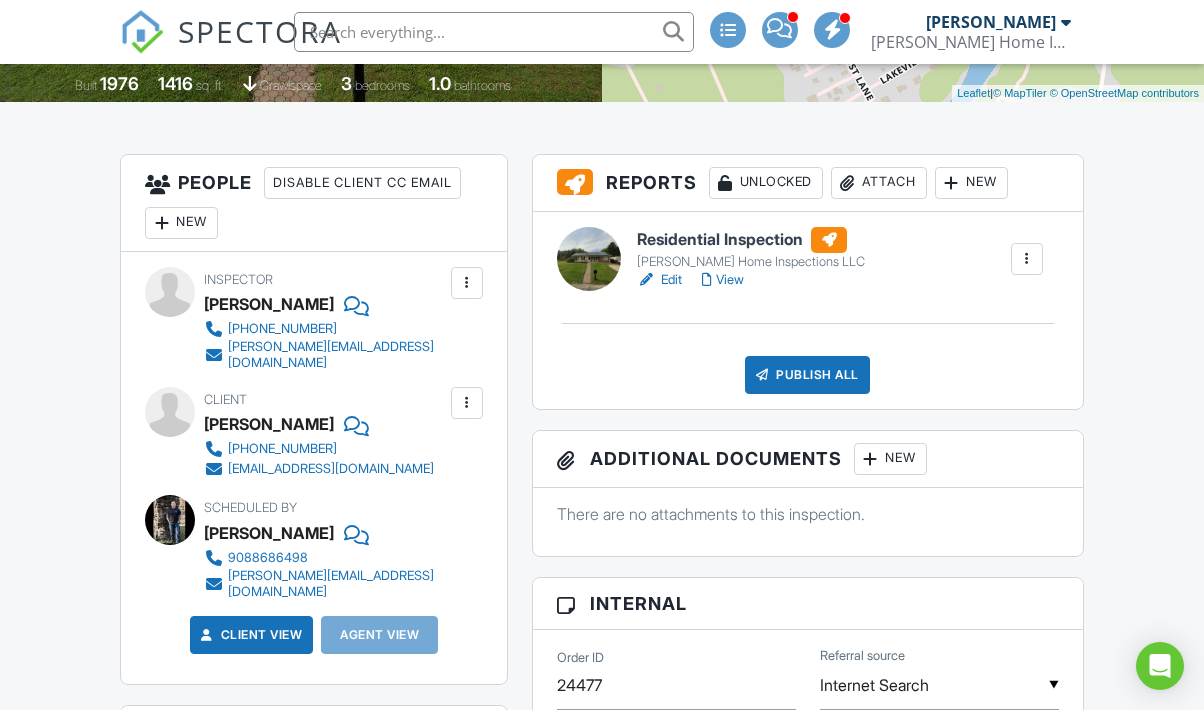 scroll, scrollTop: 0, scrollLeft: 0, axis: both 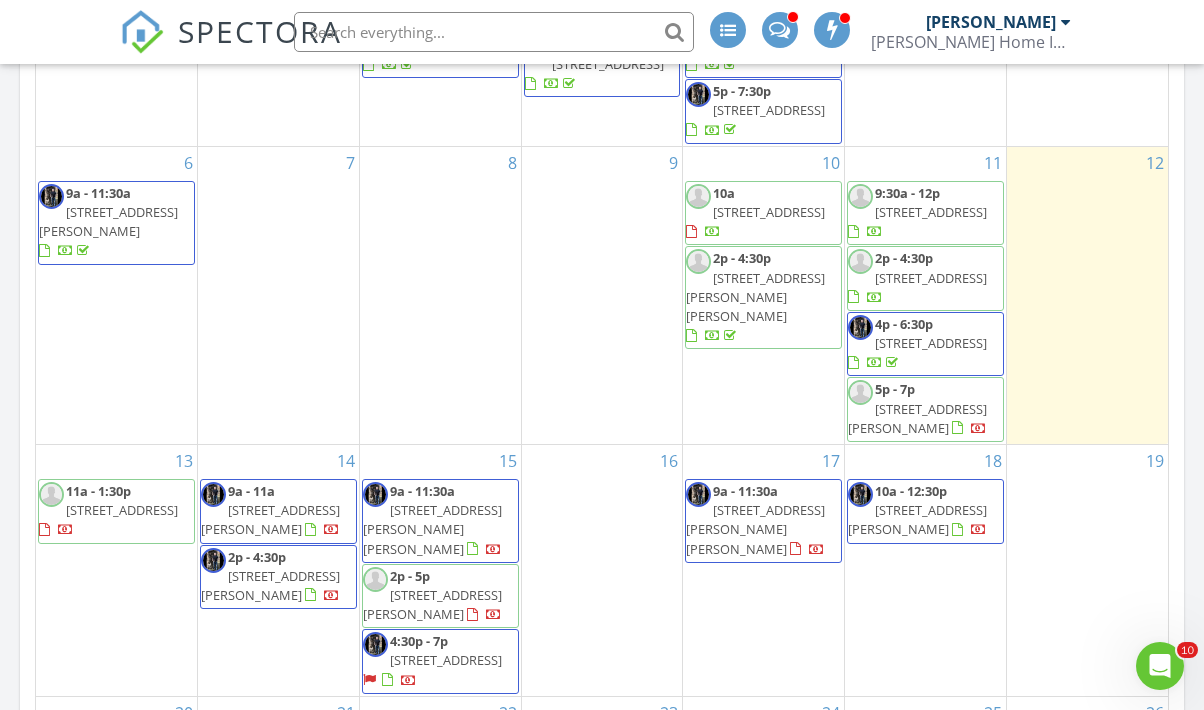 click on "144 Lighthouse Dr, Ocean Township 08758" at bounding box center (931, 278) 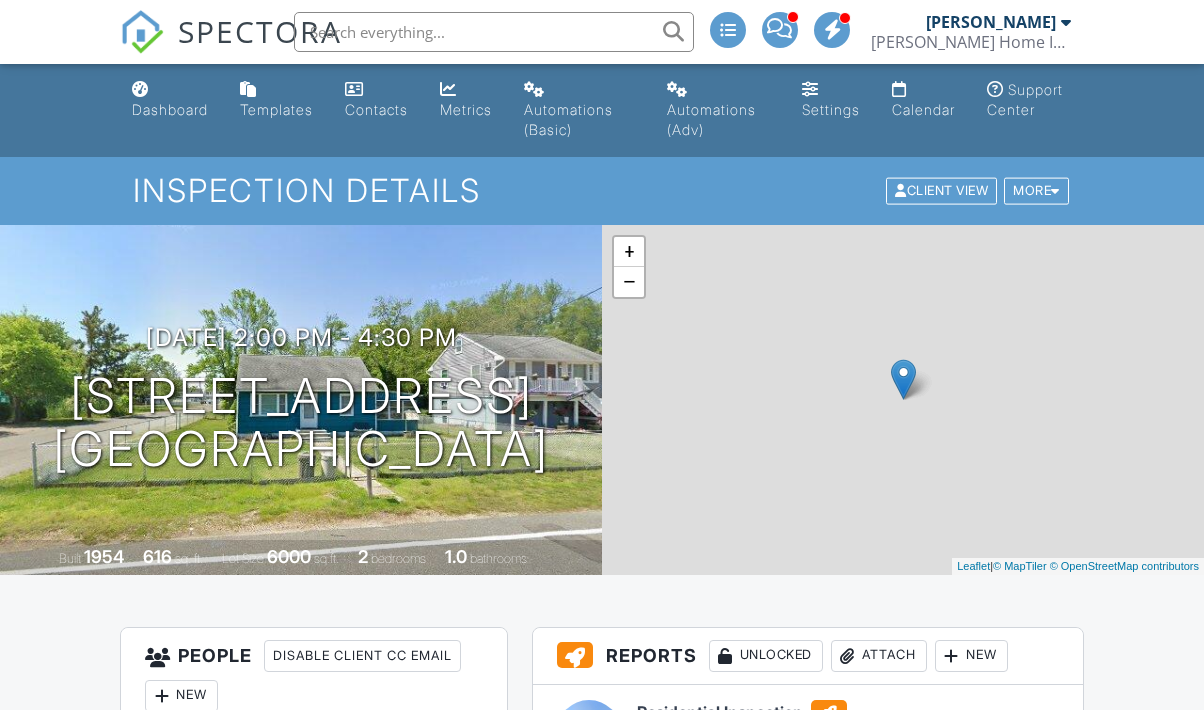 scroll, scrollTop: 0, scrollLeft: 0, axis: both 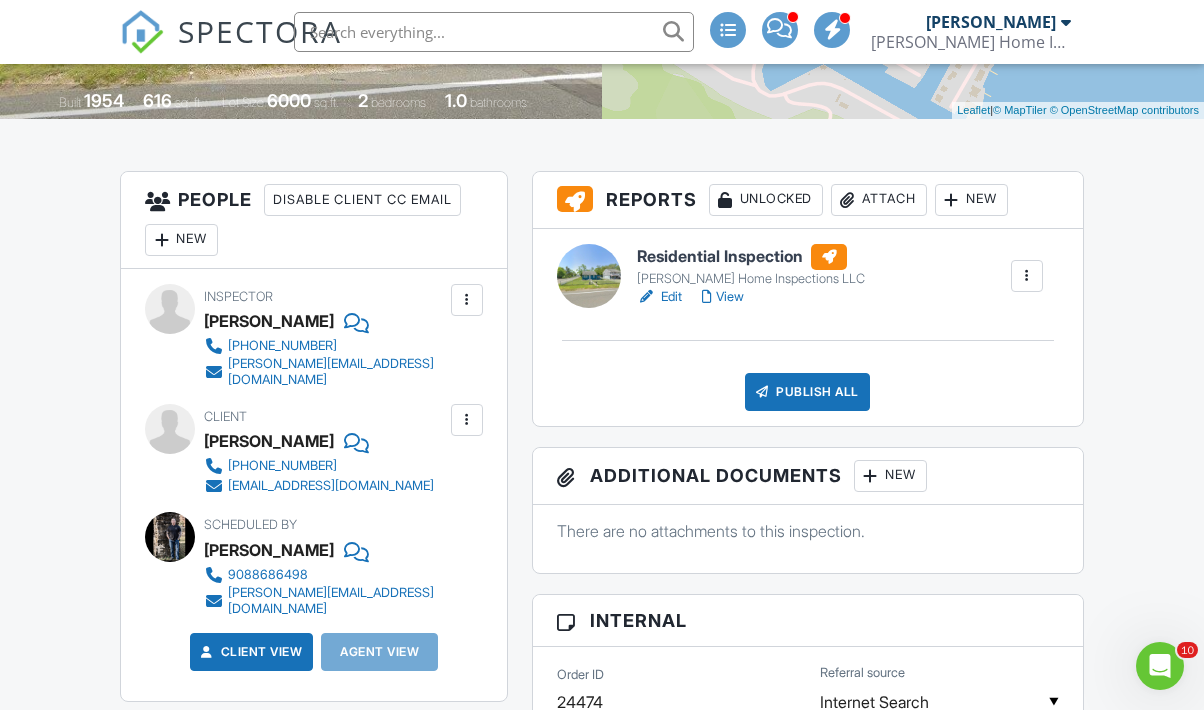 click on "View" at bounding box center [723, 297] 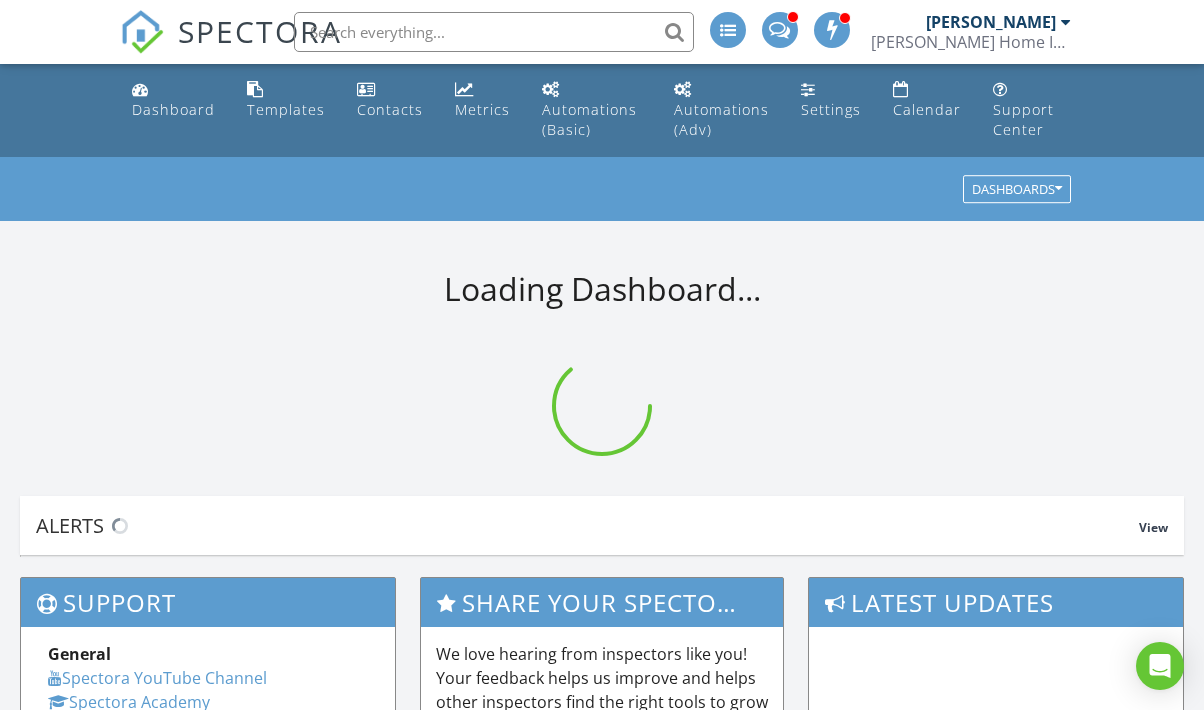 scroll, scrollTop: 0, scrollLeft: 0, axis: both 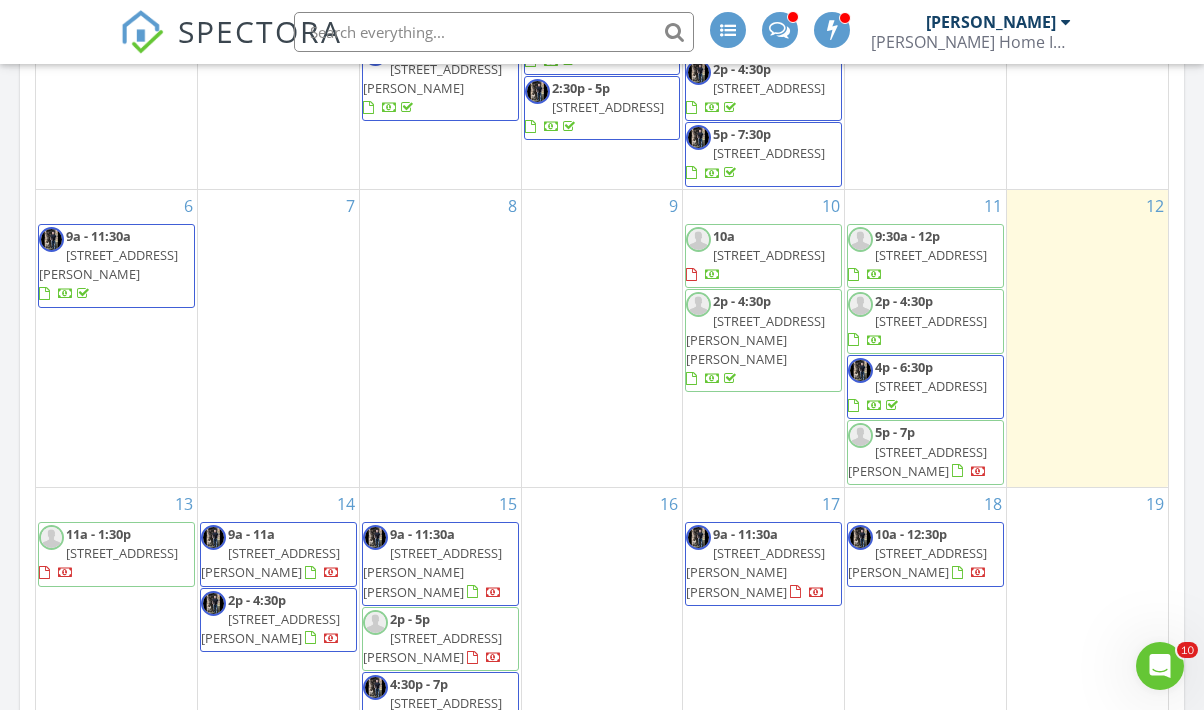 click on "6
9a - 11:30a
143 w Allen at ne, Newark 07111" at bounding box center (116, 338) 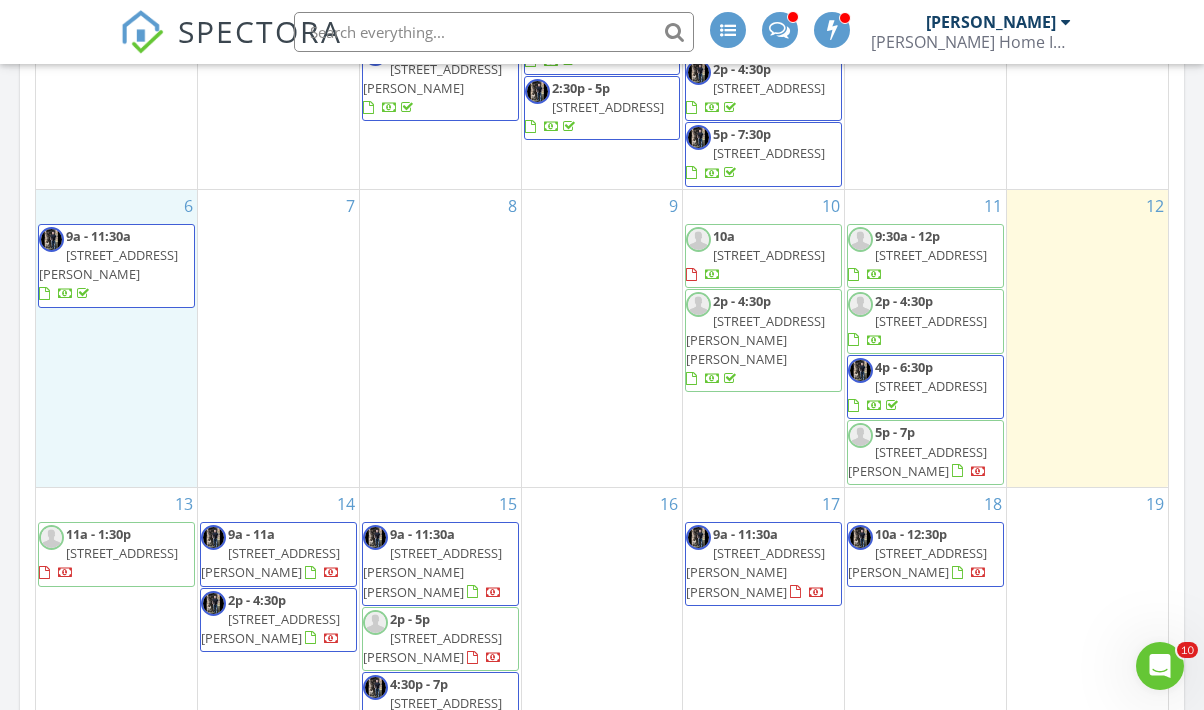 click on "12" at bounding box center (1087, 338) 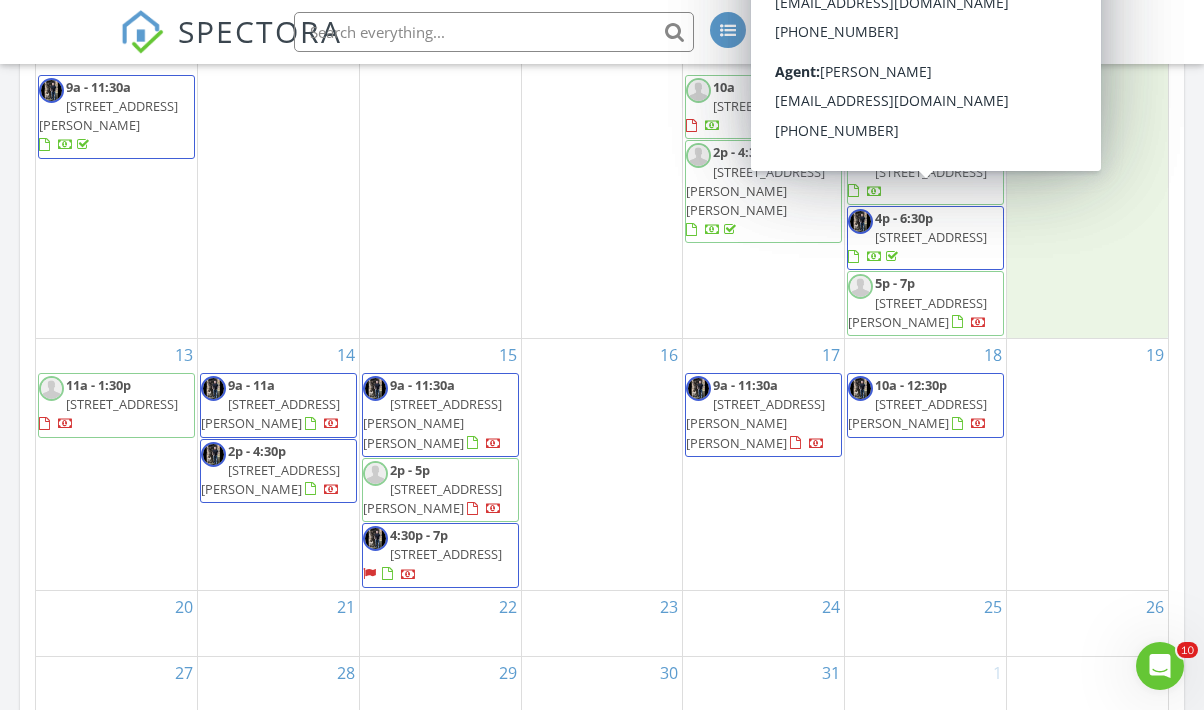 scroll, scrollTop: 164, scrollLeft: 0, axis: vertical 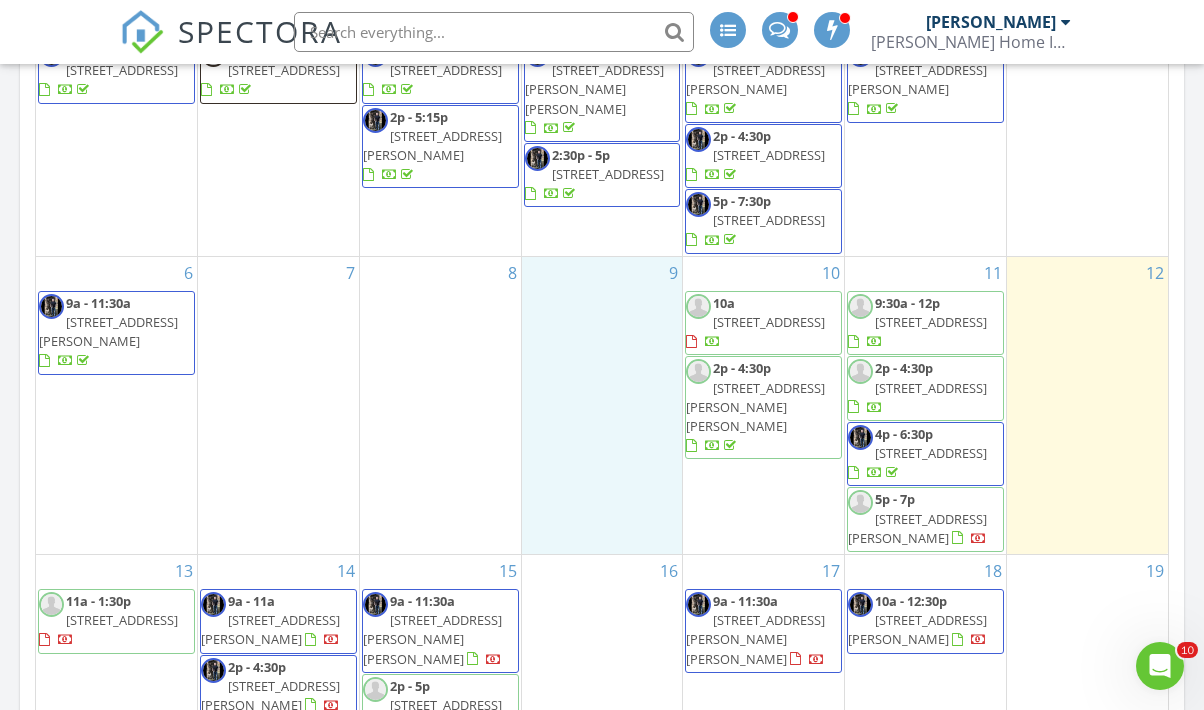 click on "9" at bounding box center [602, 405] 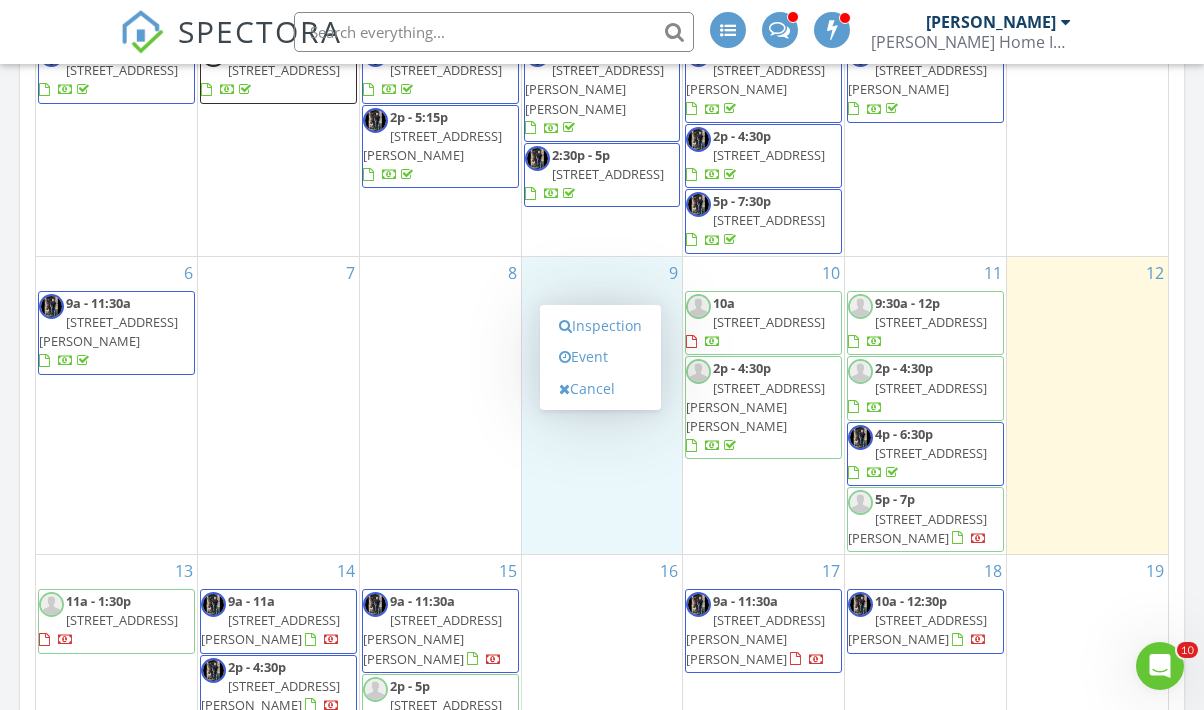 click on "7" at bounding box center [278, 405] 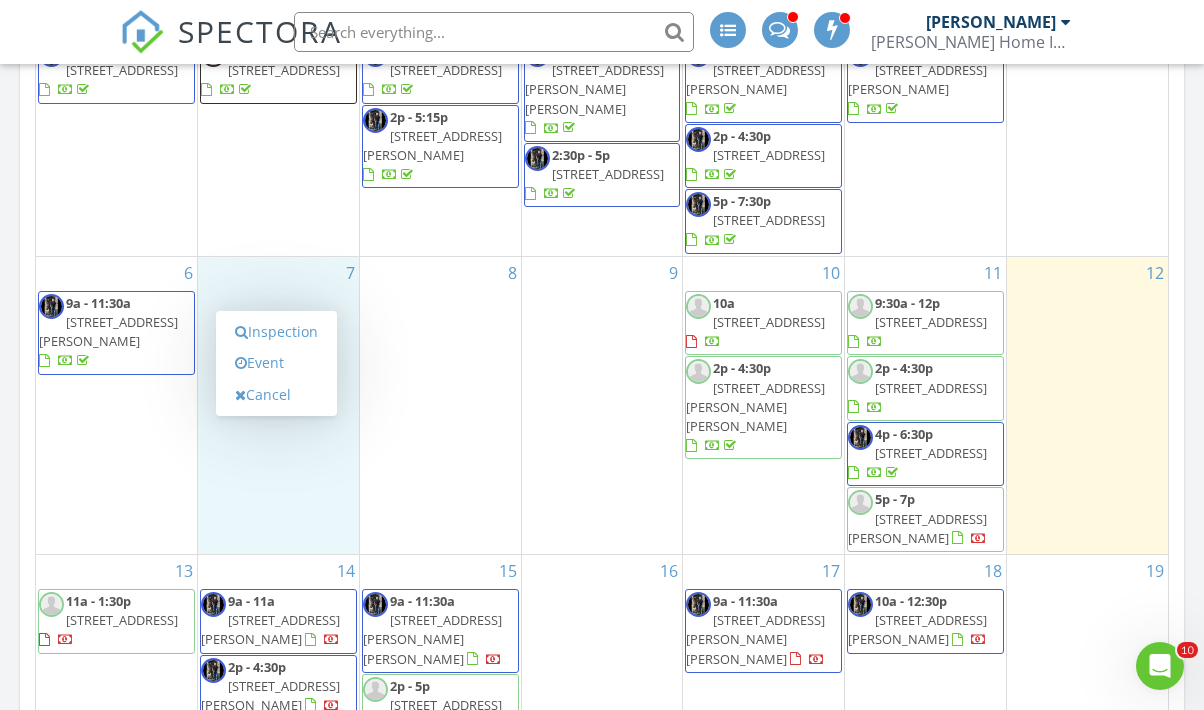 click on "8" at bounding box center [440, 405] 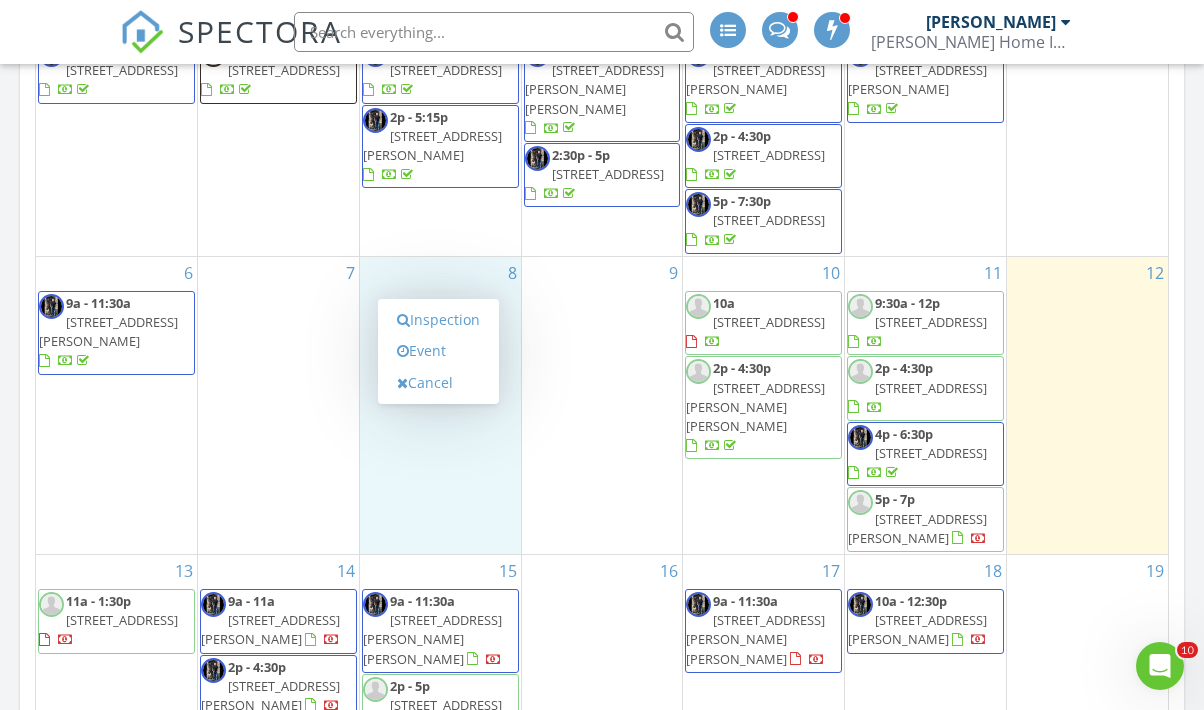 click on "9" at bounding box center [602, 405] 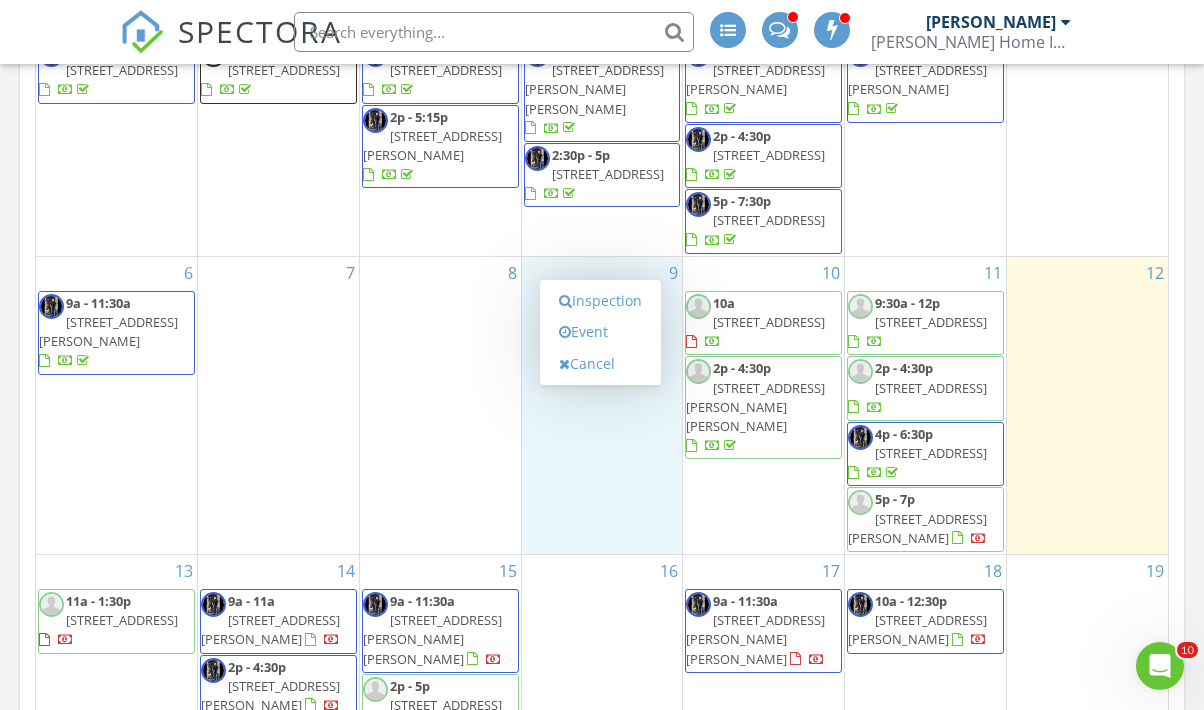 click on "10
10a
46 Evergreen rd , New Egypt 08533
2p - 4:30p
100 Weldon Way, Pennington 08534" at bounding box center (763, 405) 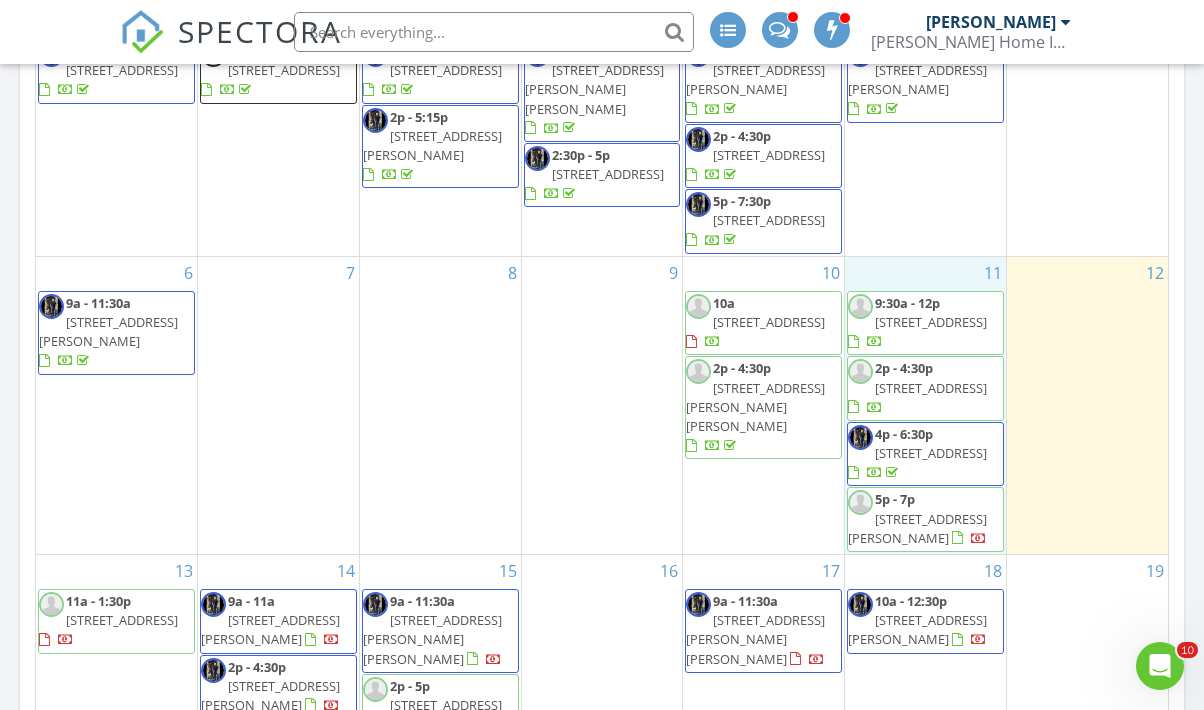 click on "11
9:30a - 12p
23 Terrace Ave, Plumsted 08533
2p - 4:30p
144 Lighthouse Dr, Ocean Township 08758
4p - 6:30p
85 Violet Ct, Readington Township 08889
5p - 7p
508 Auten Rd 1A, Hillsborough Township 08844" at bounding box center [925, 405] 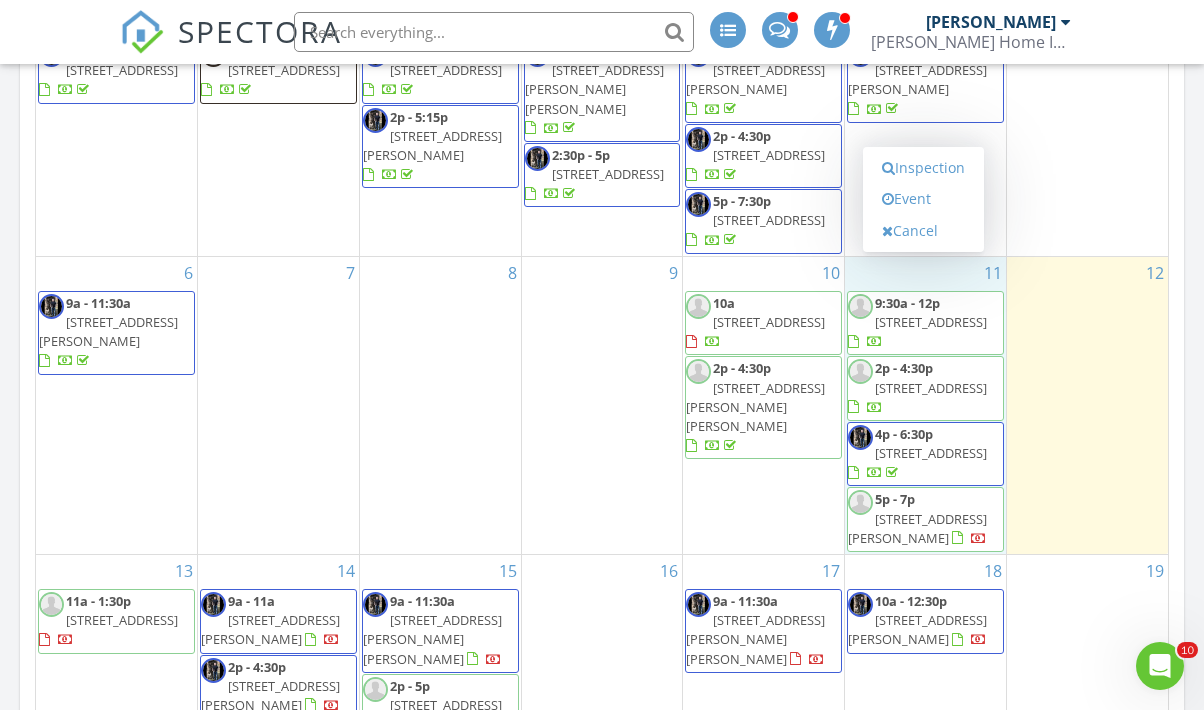 click on "12" at bounding box center (1087, 405) 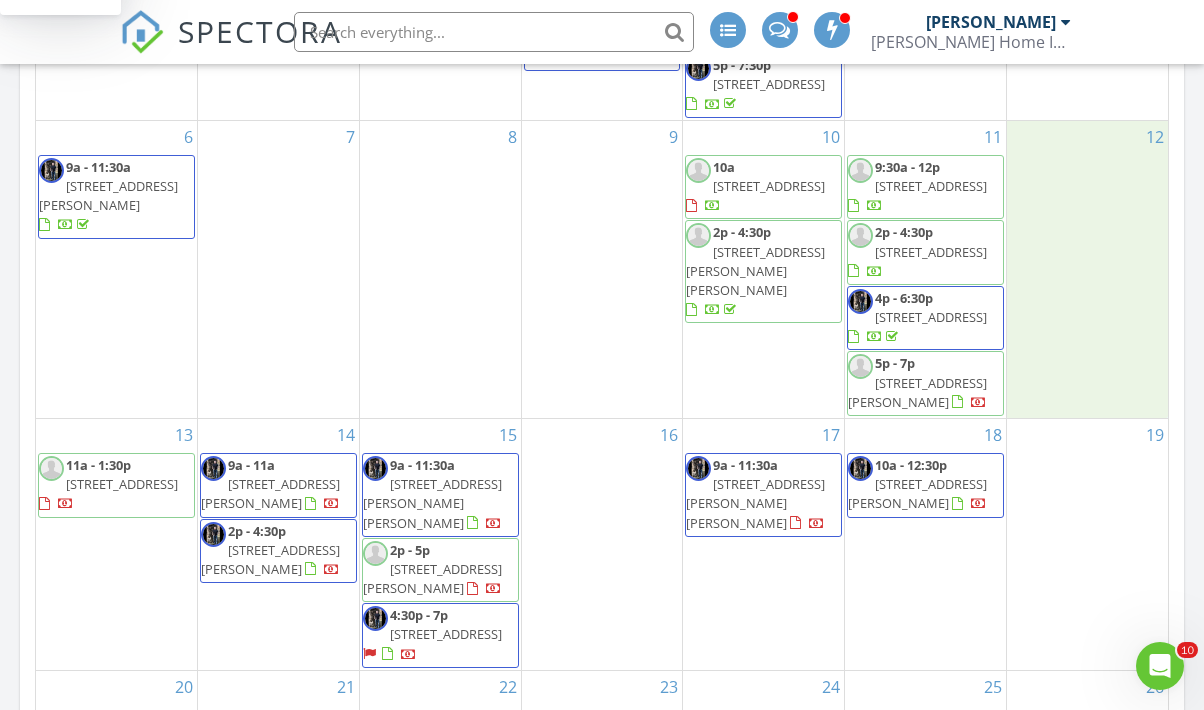 scroll, scrollTop: 164, scrollLeft: 0, axis: vertical 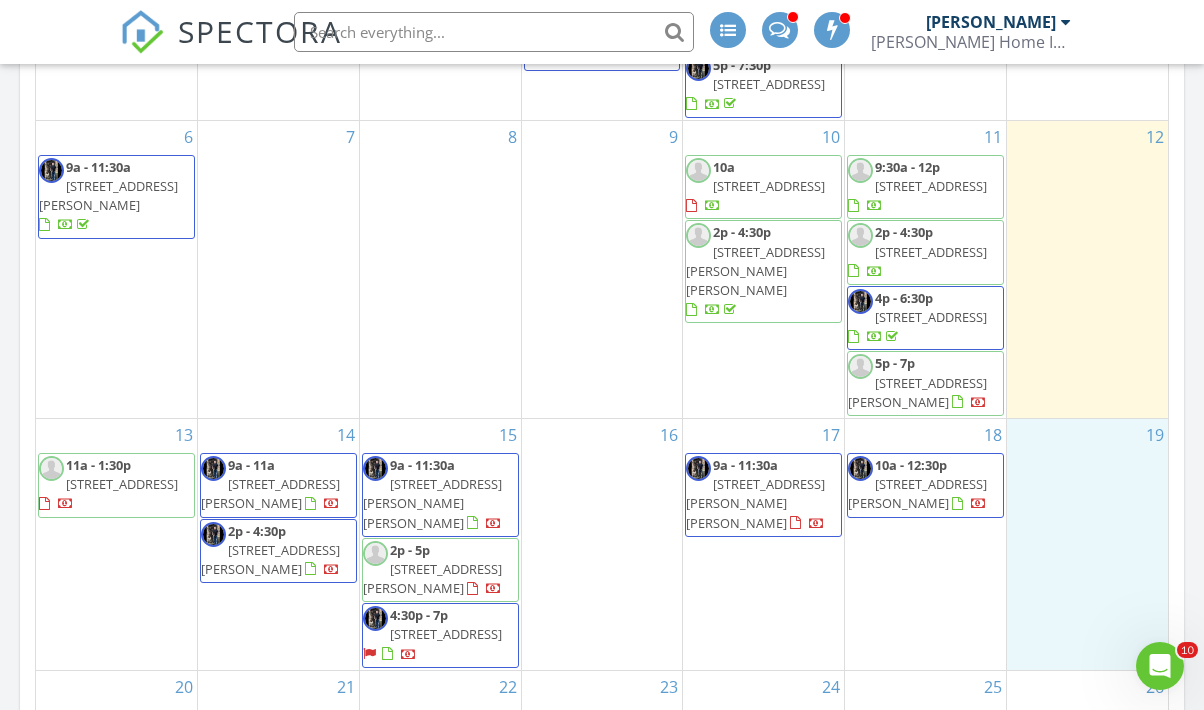 click on "19" at bounding box center (1087, 544) 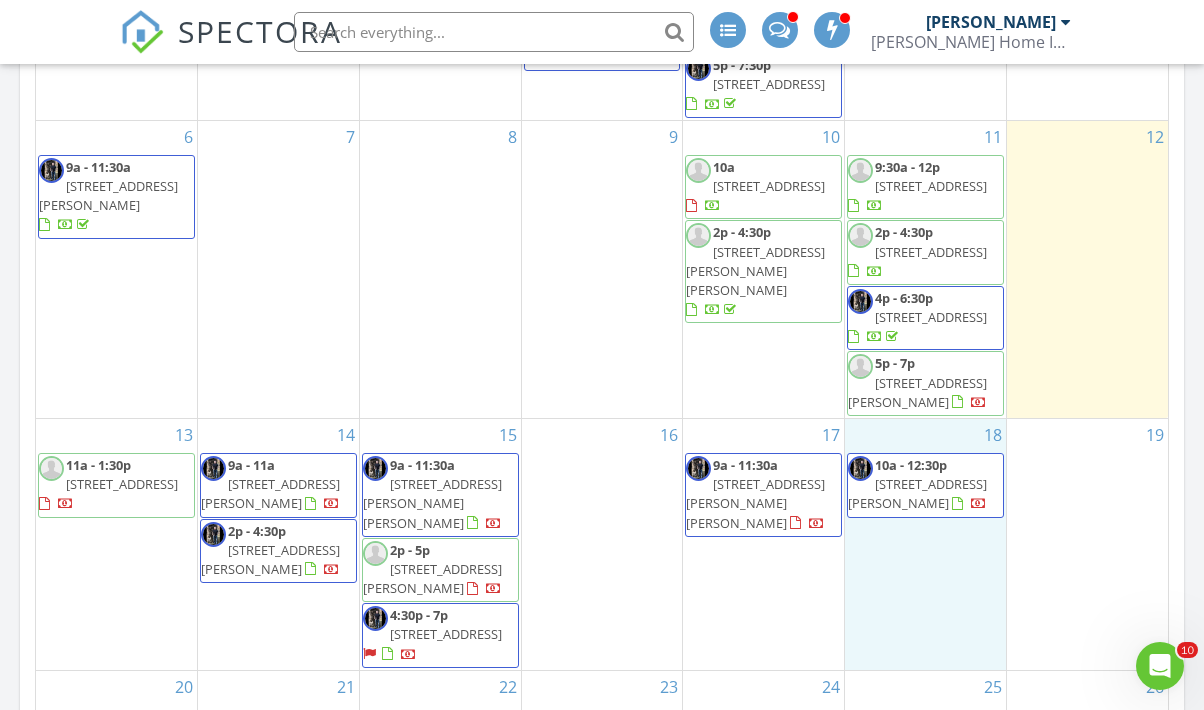 click on "18
10a - 12:30p
30 Mayfair Rd, Morris Plains 07950" at bounding box center [925, 544] 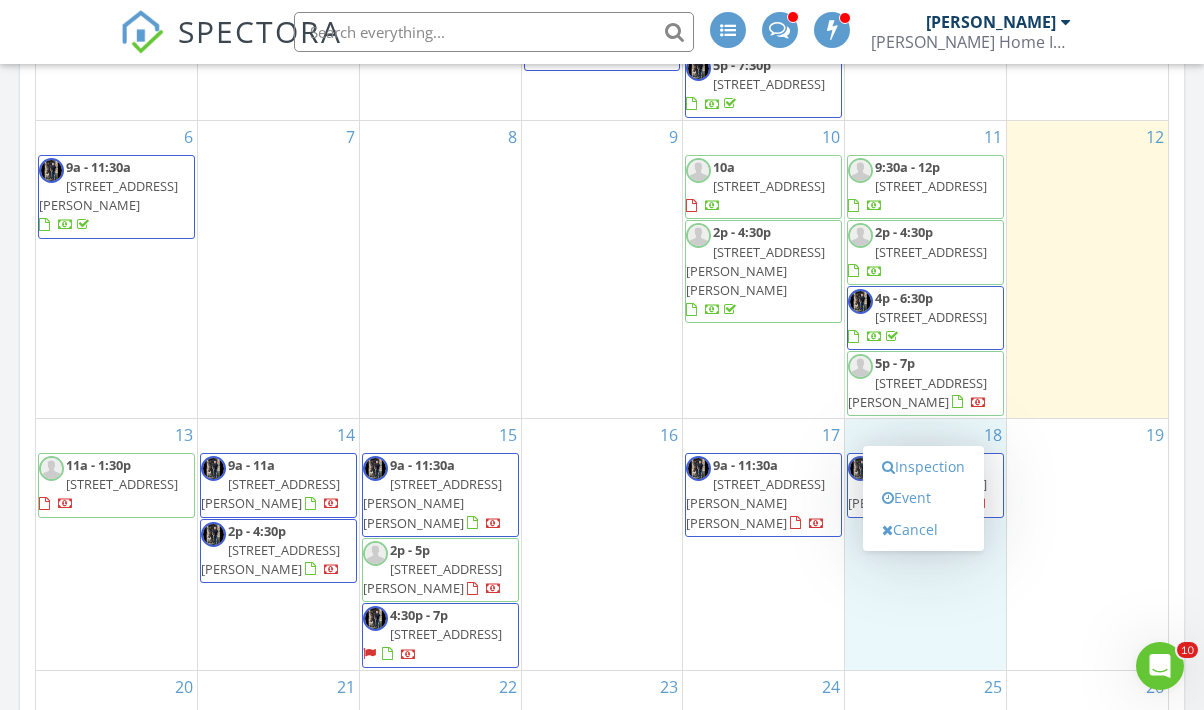 click on "17
9a - 11:30a
35 Hansom Rd, Bernards 07920" at bounding box center [763, 544] 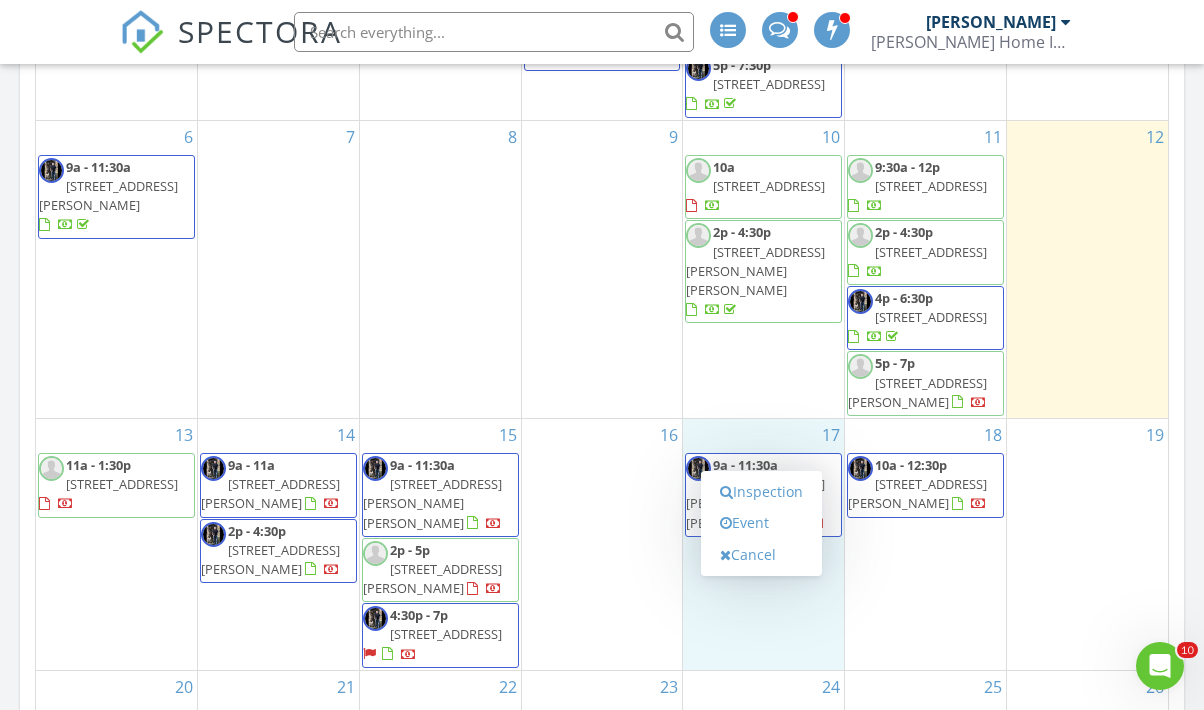 click on "16" at bounding box center [602, 544] 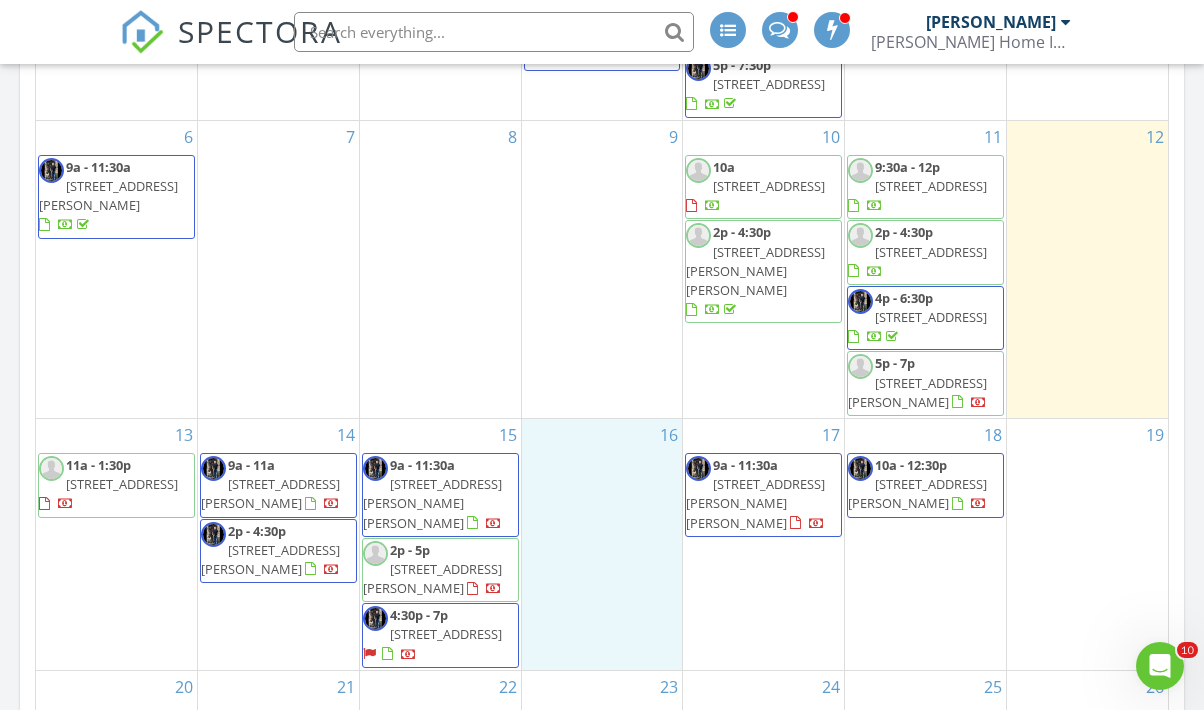 click on "14
9a - 11a
252 Paterson Ave, East Rutherford 07073
2p - 4:30p
922 Grove St, Elizabeth 07202" at bounding box center (278, 544) 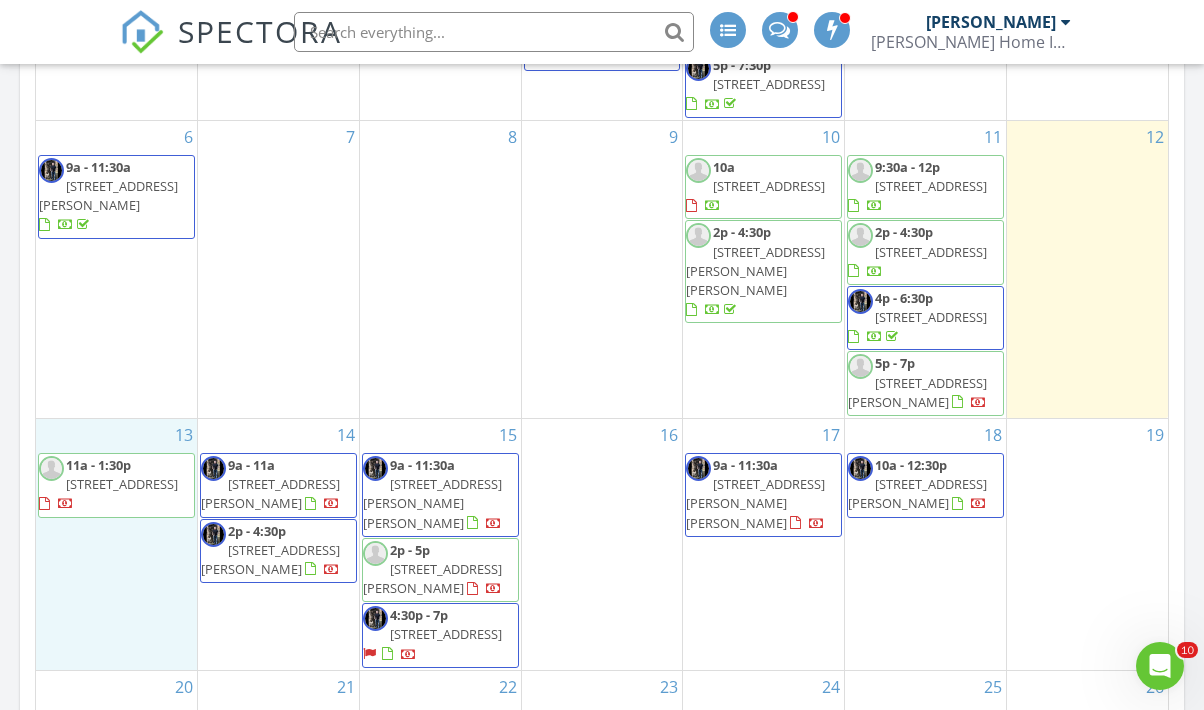 click on "13
11a - 1:30p
28 Urma Place , Bloomfield 07003" at bounding box center (116, 544) 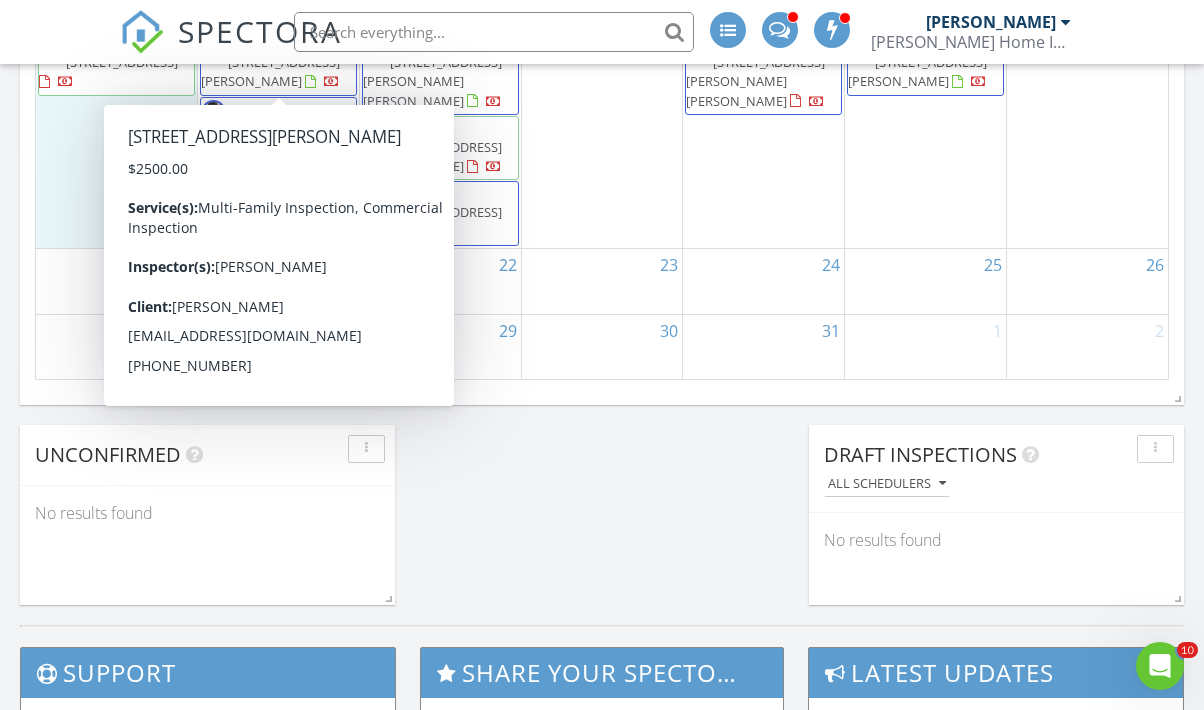 scroll, scrollTop: 1525, scrollLeft: 0, axis: vertical 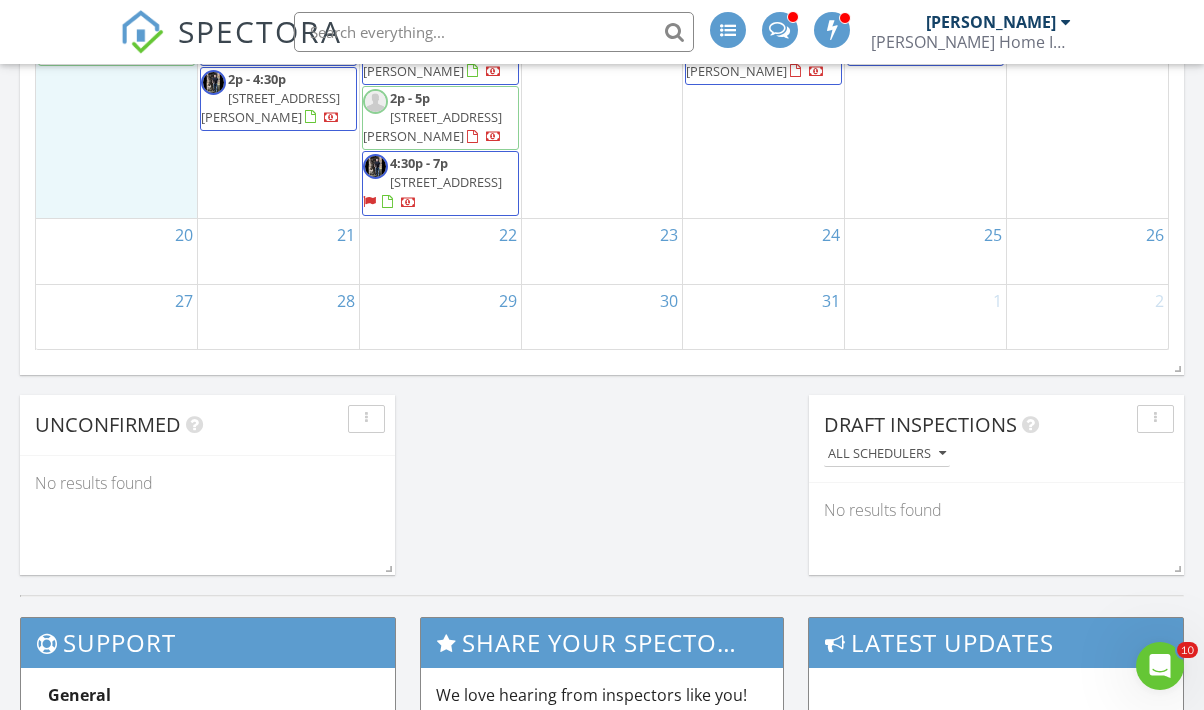 click on "Today
TJ Fowler
No results found       New Inspection     New Quote         Map               + − Leaflet  |  © MapTiler   © OpenStreetMap contributors     In Progress
TJ Fowler
No results found       Calendar                 July 2025 today list day week cal wk 4 wk month Sun Mon Tue Wed Thu Fri Sat 29
9a - 11:30a
21 Mill St, Stockton 08559
30
3p - 5:30p
121 Kosciusko Ave, South Plainfield 07080
1
10a - 12p
176 Chestnut St, Ridgewood 07450
2p - 5:15p" at bounding box center [602, -315] 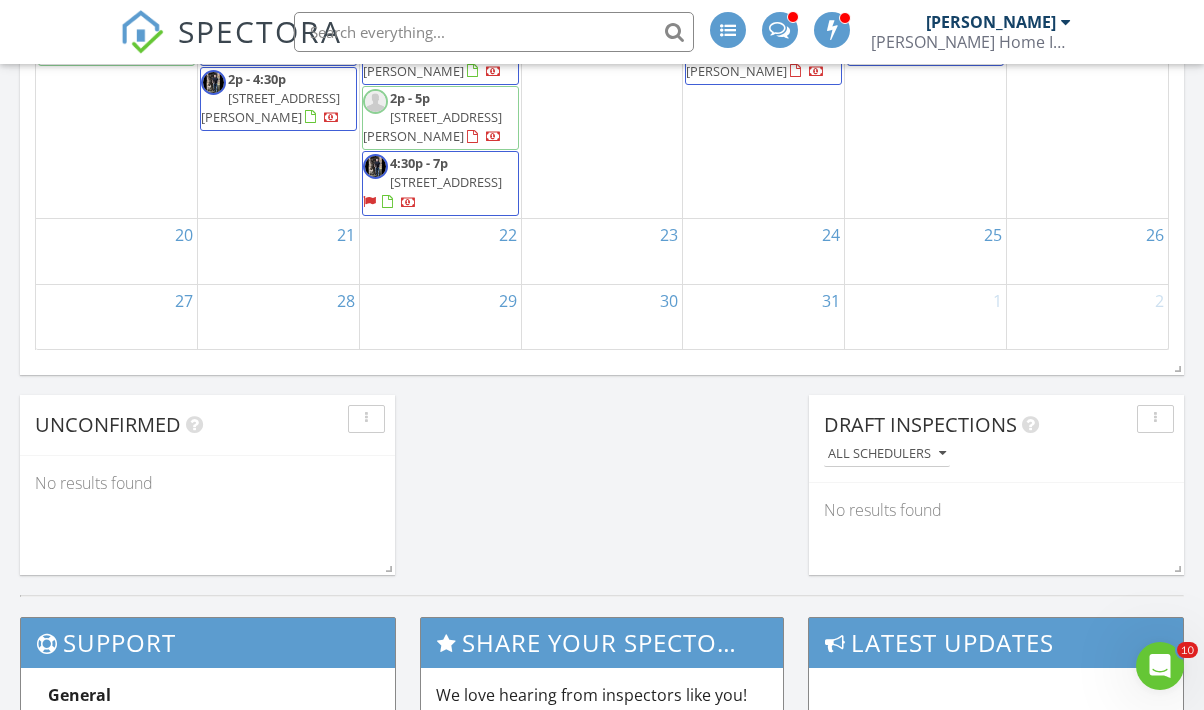 click on "20" at bounding box center (116, 251) 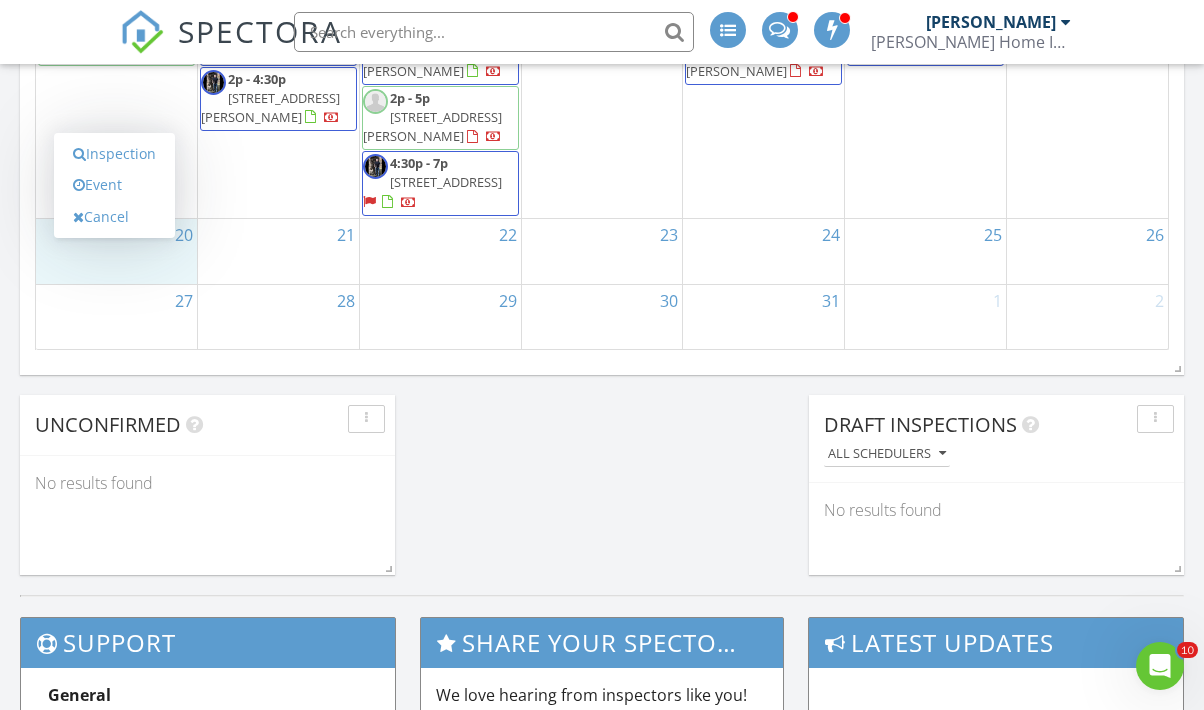 click on "21" at bounding box center (278, 251) 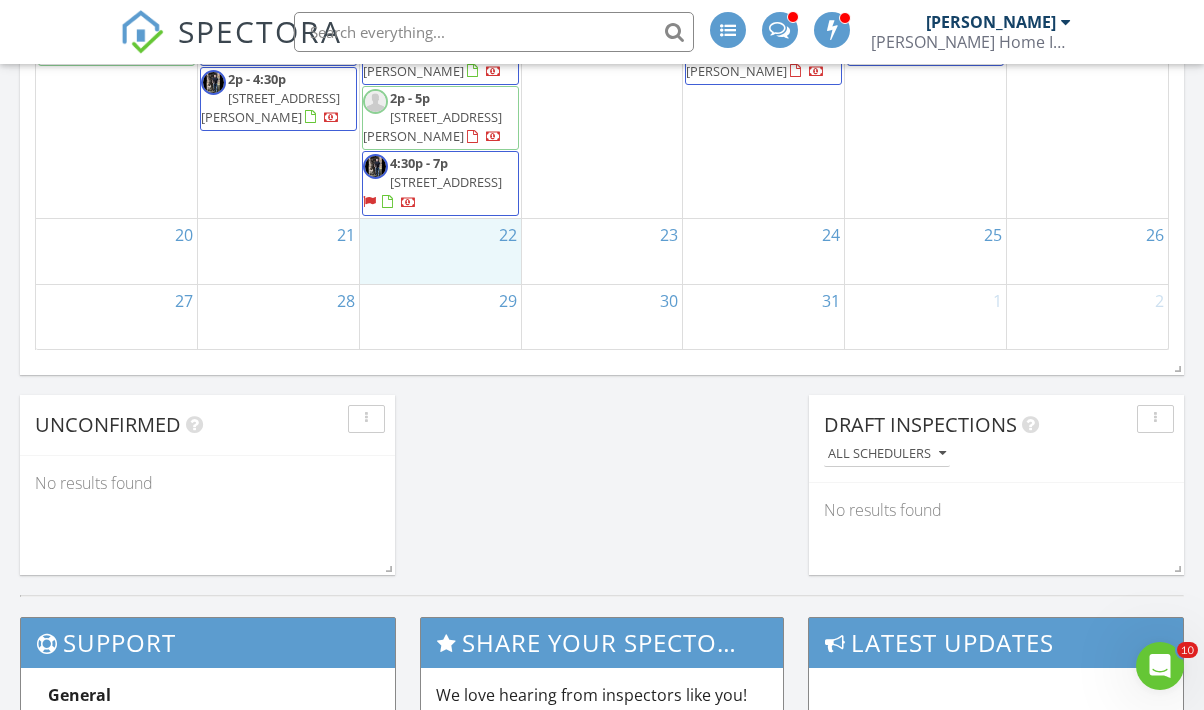 click on "22" at bounding box center (440, 251) 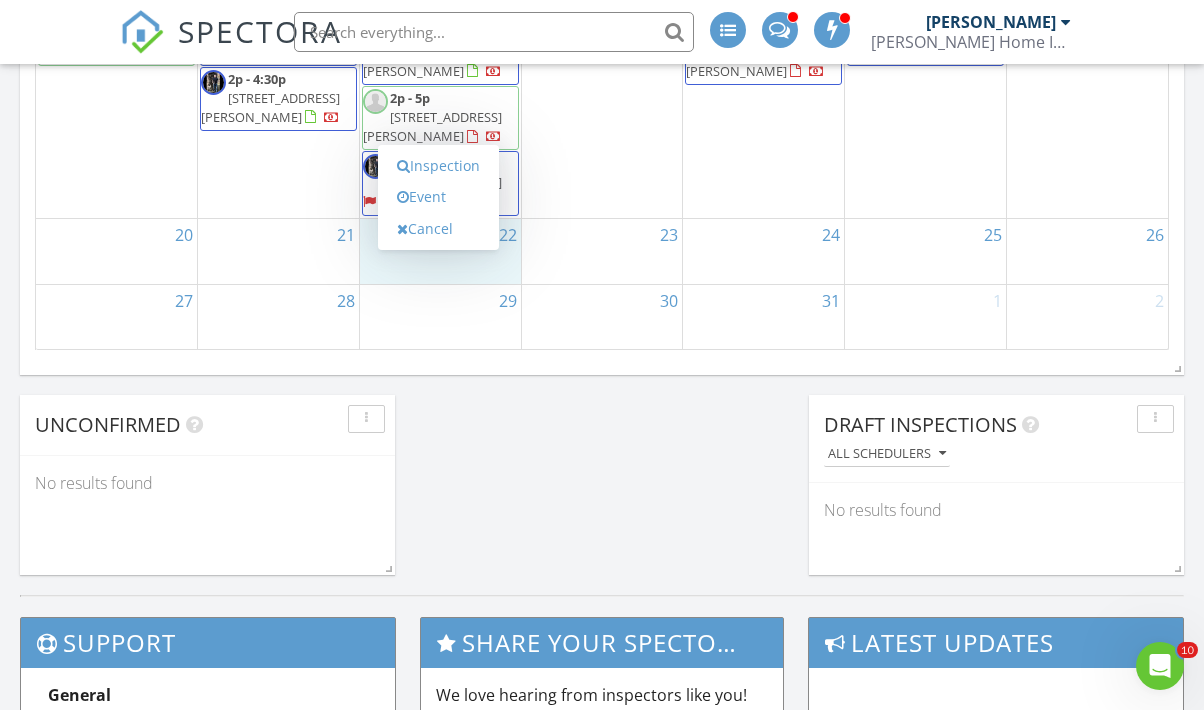 click on "23" at bounding box center [602, 251] 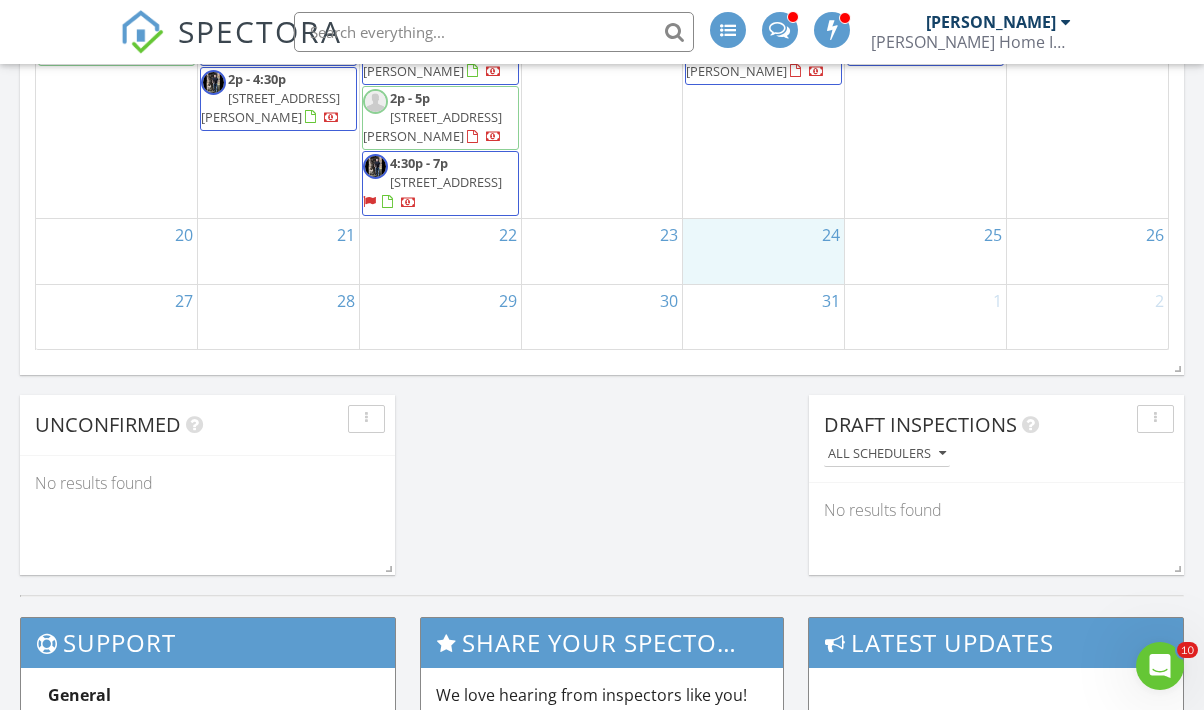 click on "24" at bounding box center [763, 251] 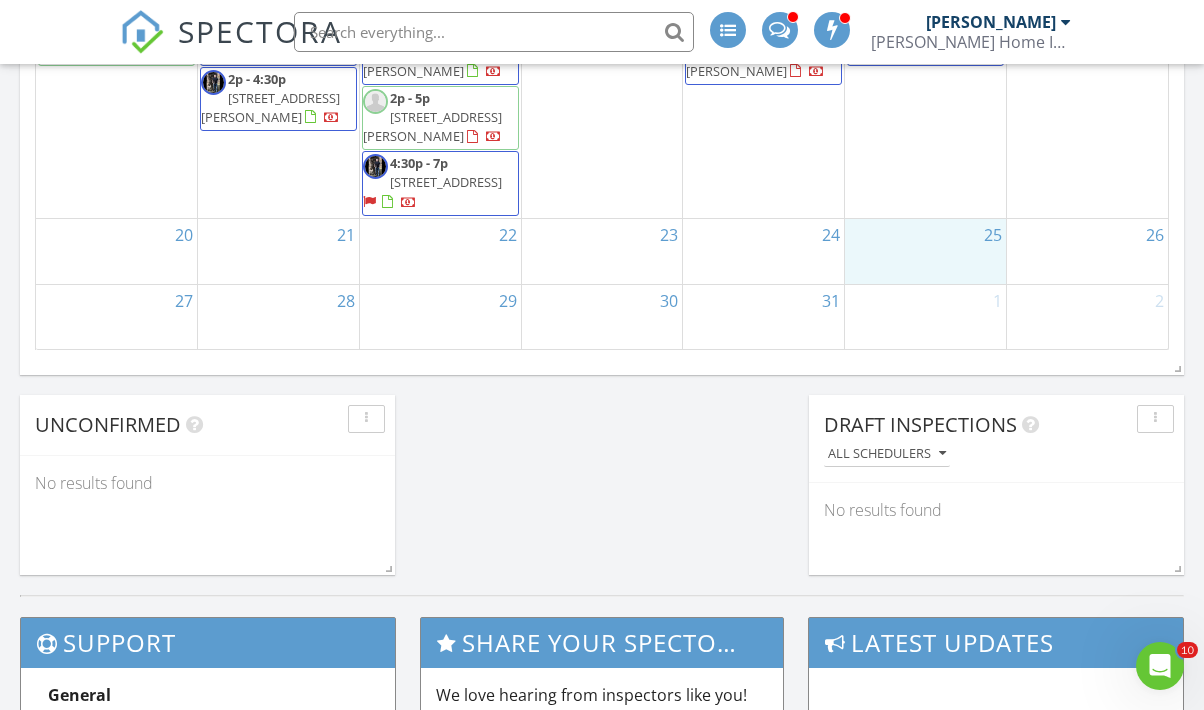 click on "25" at bounding box center (925, 251) 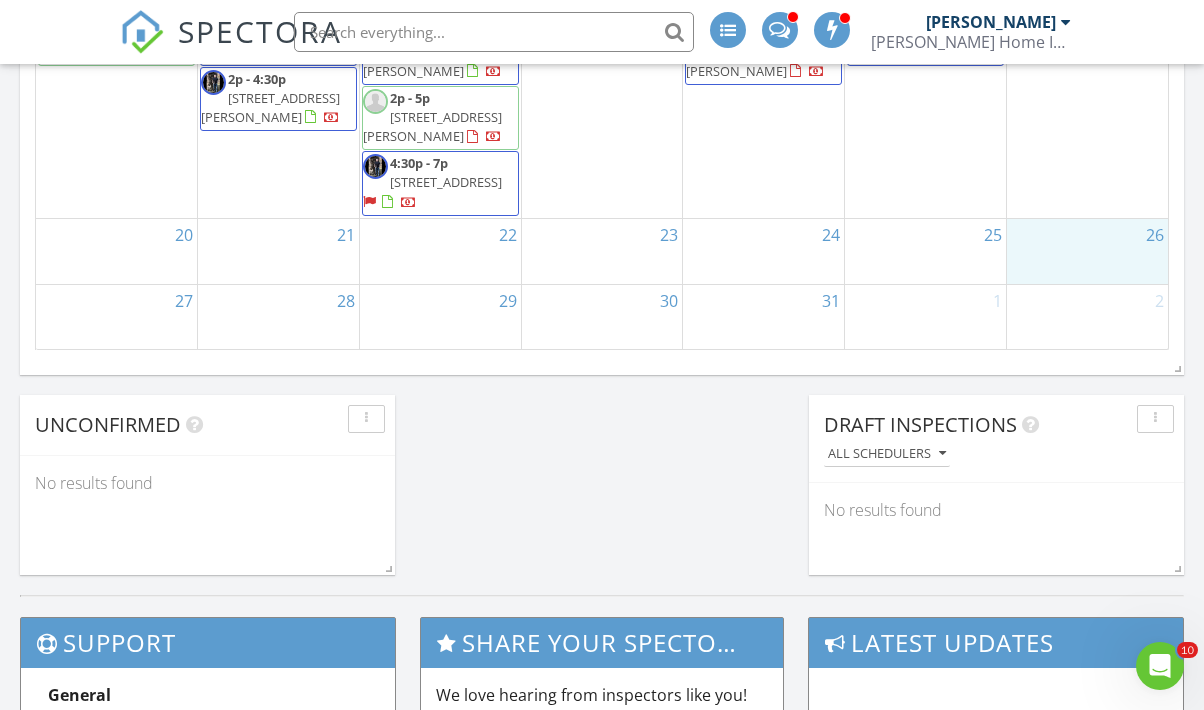 click on "26" at bounding box center [1087, 251] 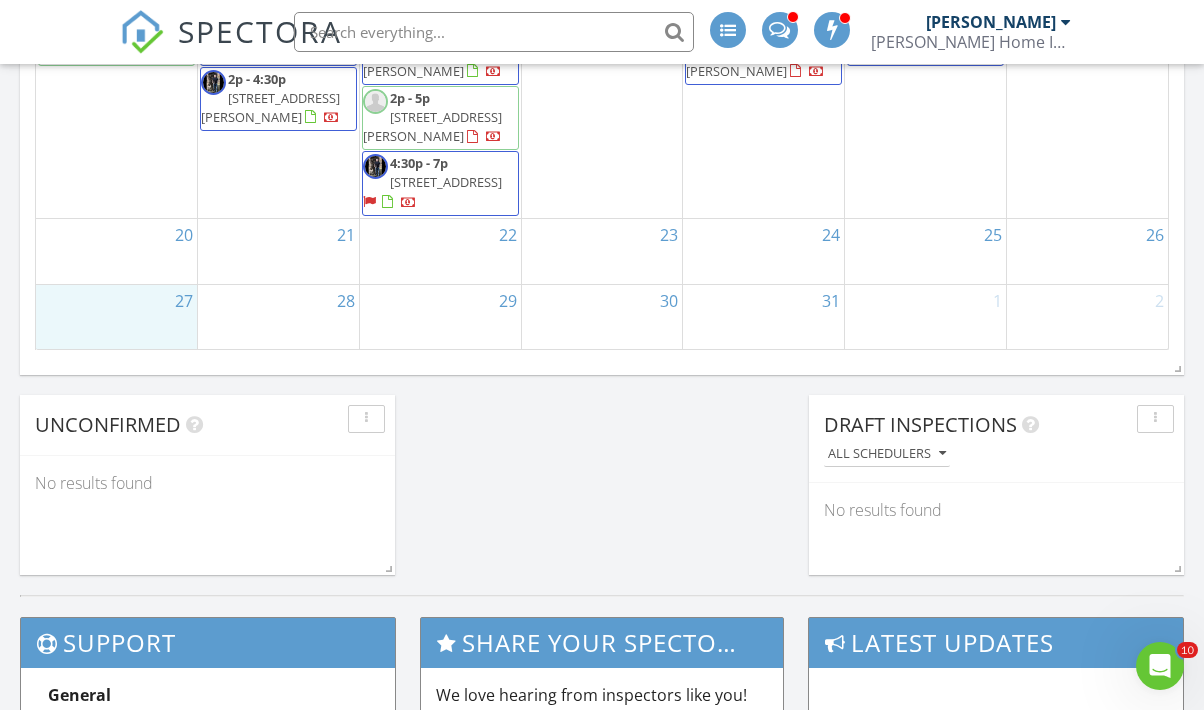 click on "27" at bounding box center (116, 317) 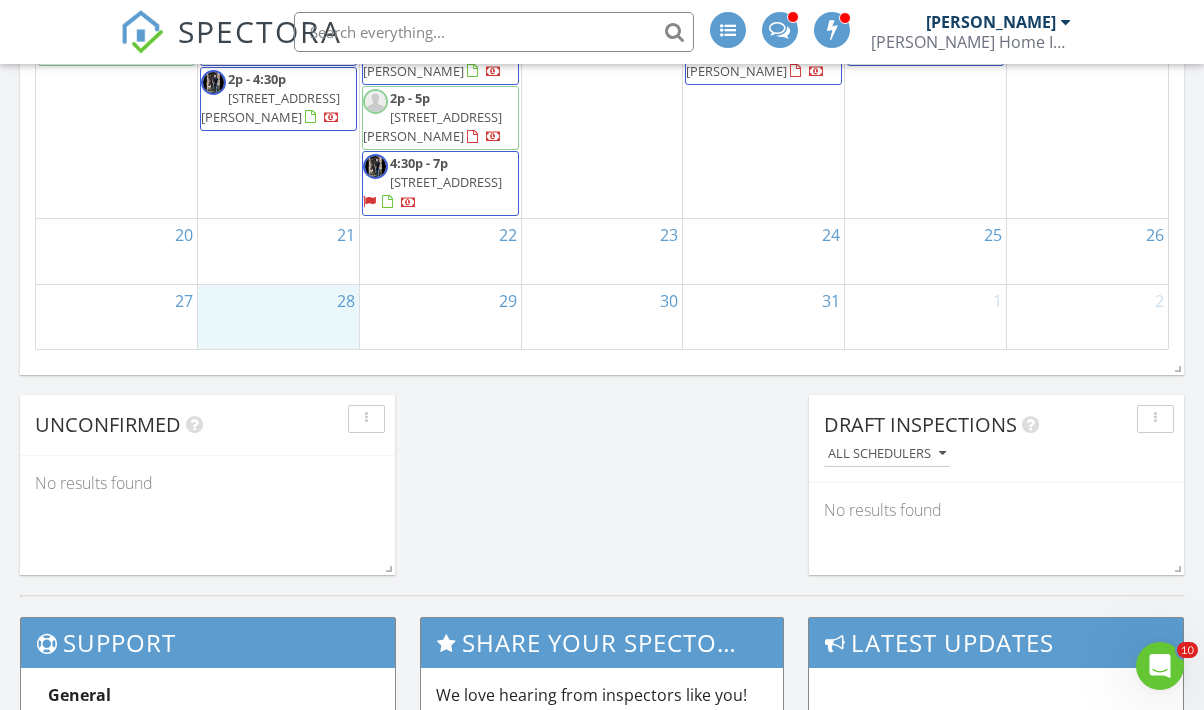 click on "28" at bounding box center [278, 317] 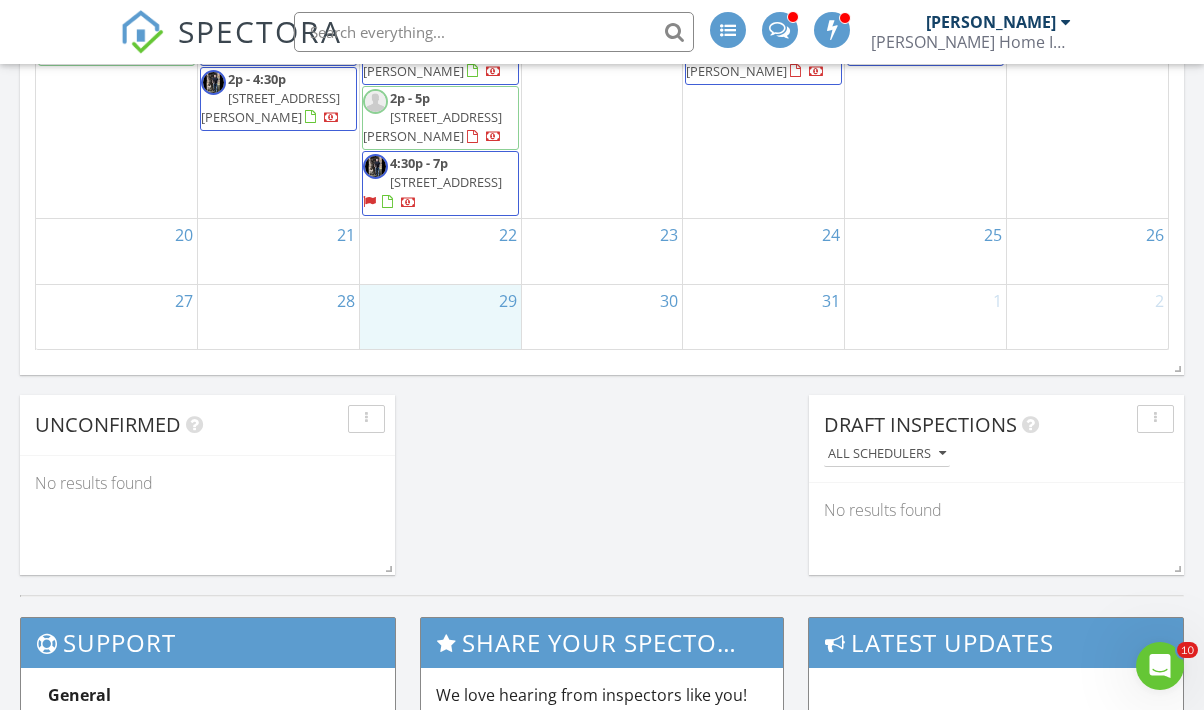 click on "29" at bounding box center (440, 317) 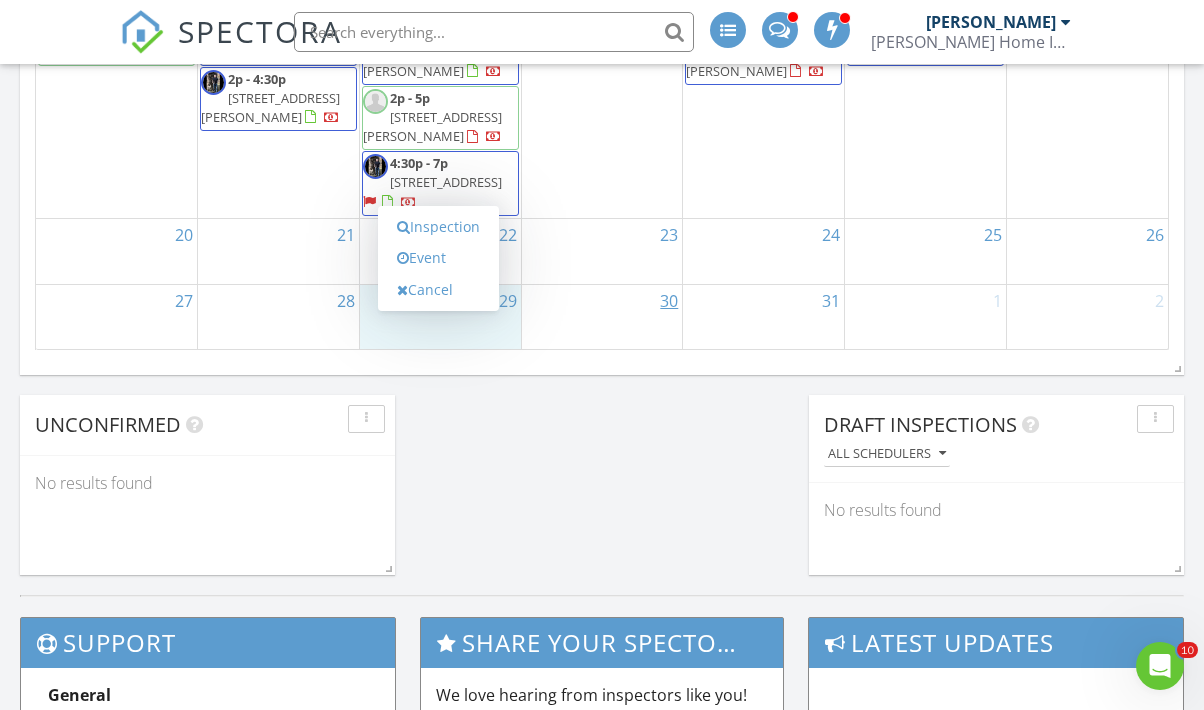 click on "30" at bounding box center [669, 301] 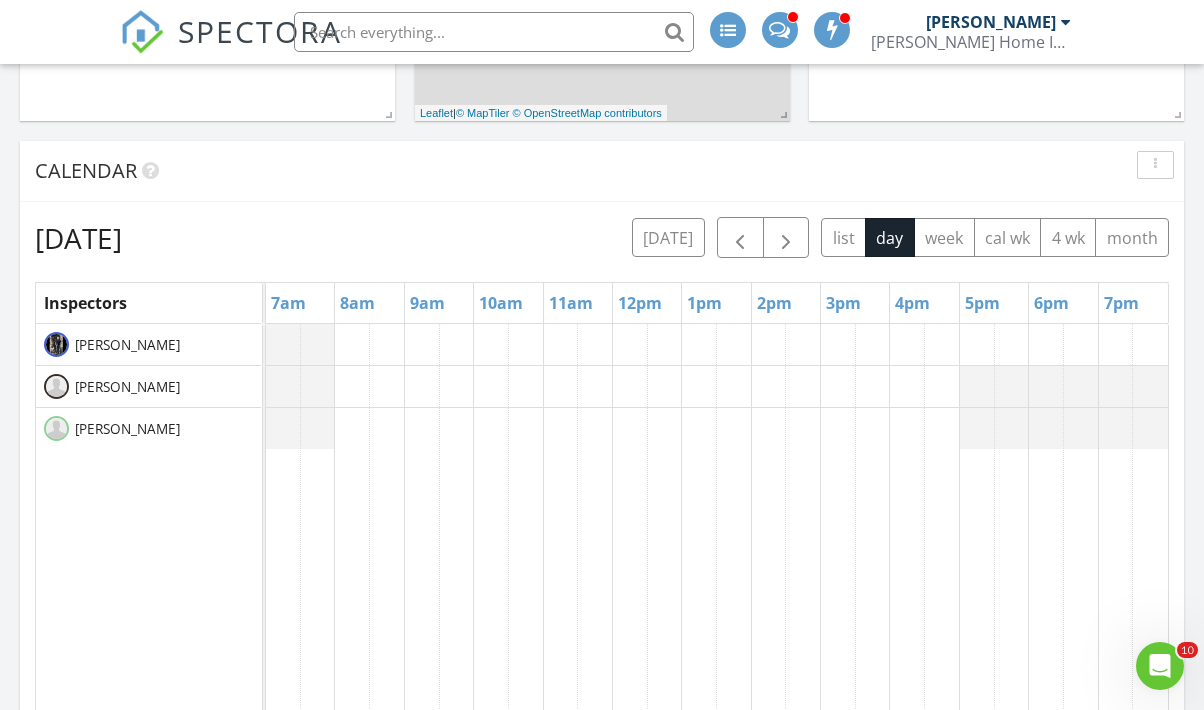 scroll, scrollTop: 789, scrollLeft: 0, axis: vertical 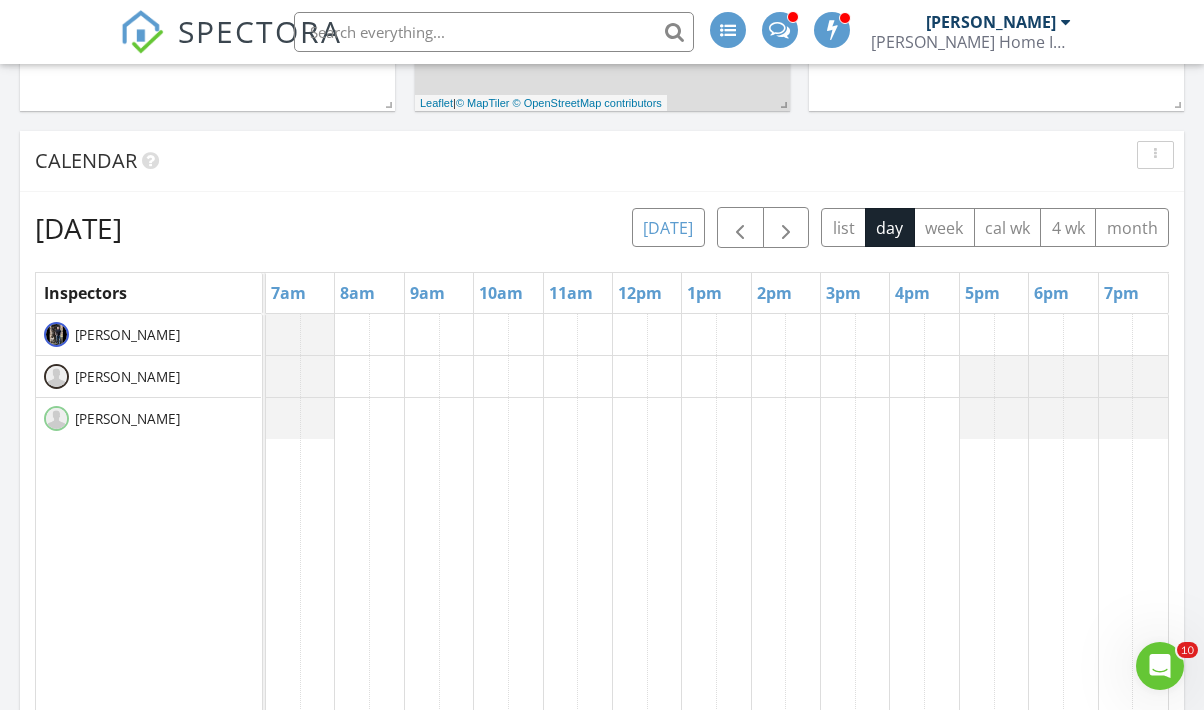 click on "[DATE]" at bounding box center (668, 227) 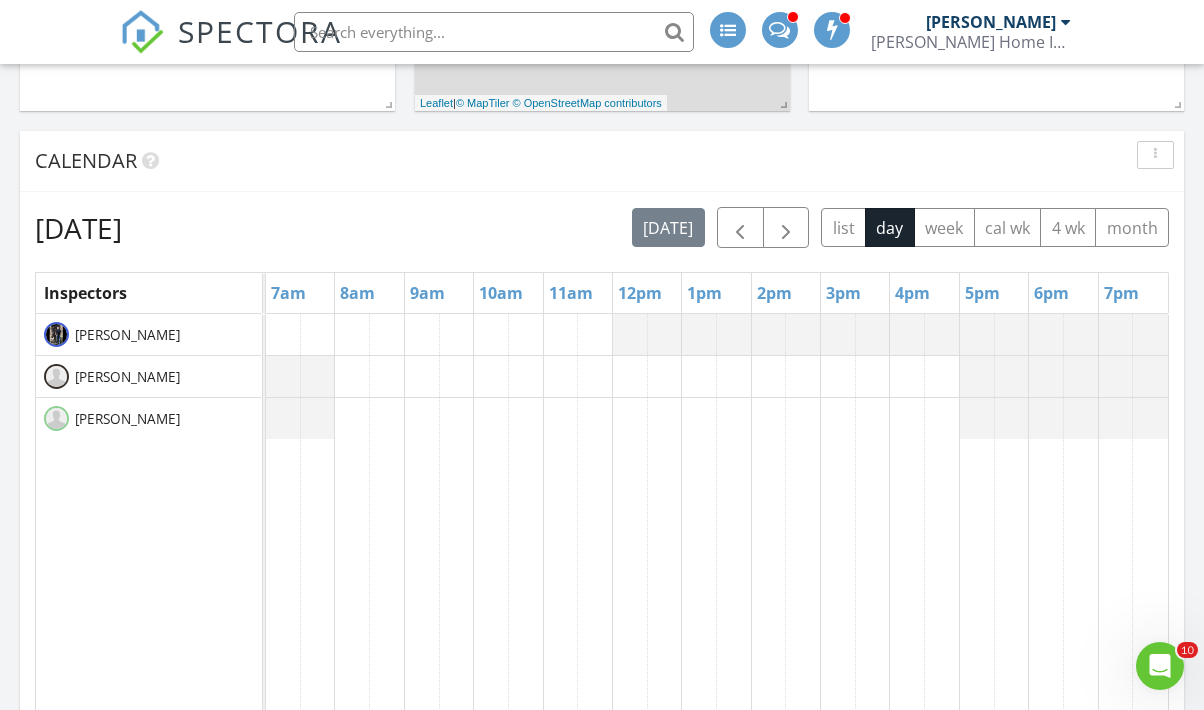 click on "Saturday, July 12, 2025 today list day week cal wk 4 wk month" at bounding box center (602, 227) 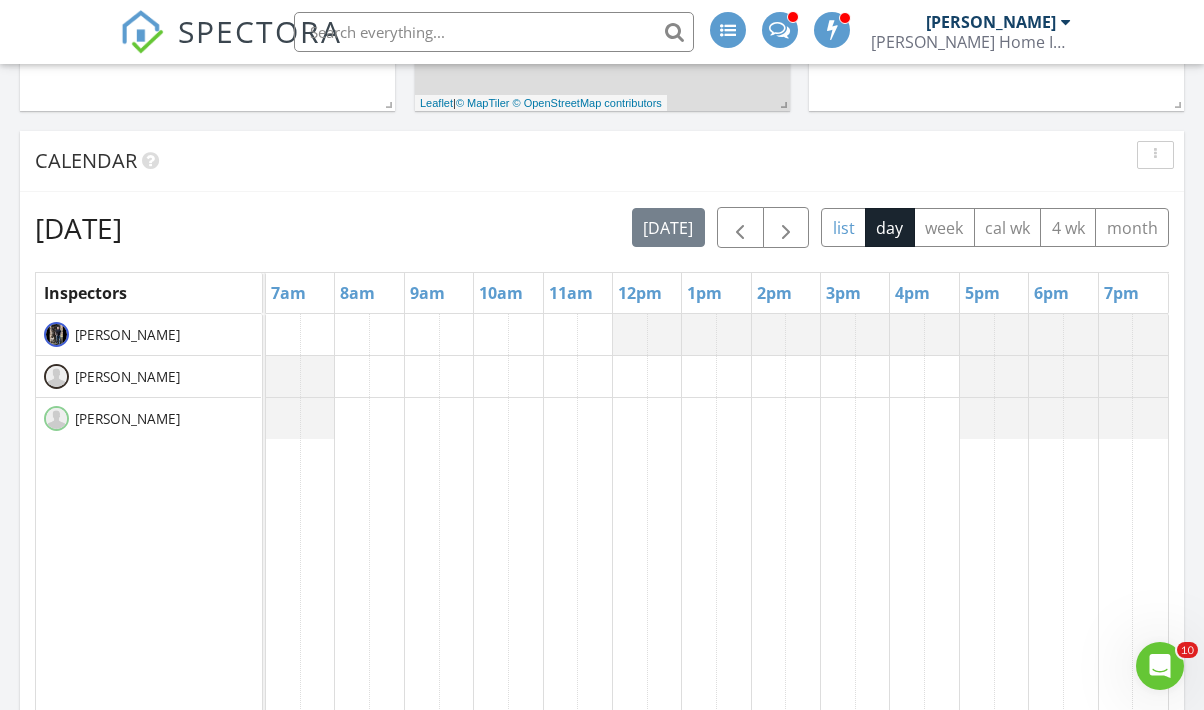 click on "list" at bounding box center (843, 227) 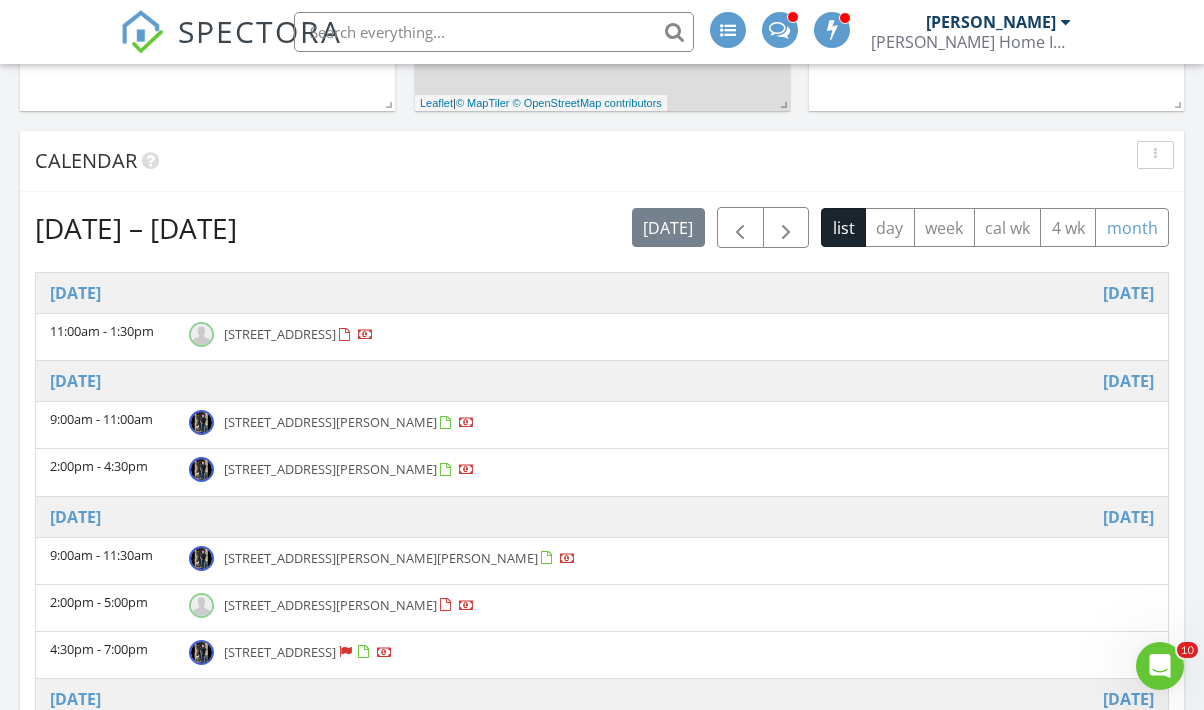 click on "month" at bounding box center [1132, 227] 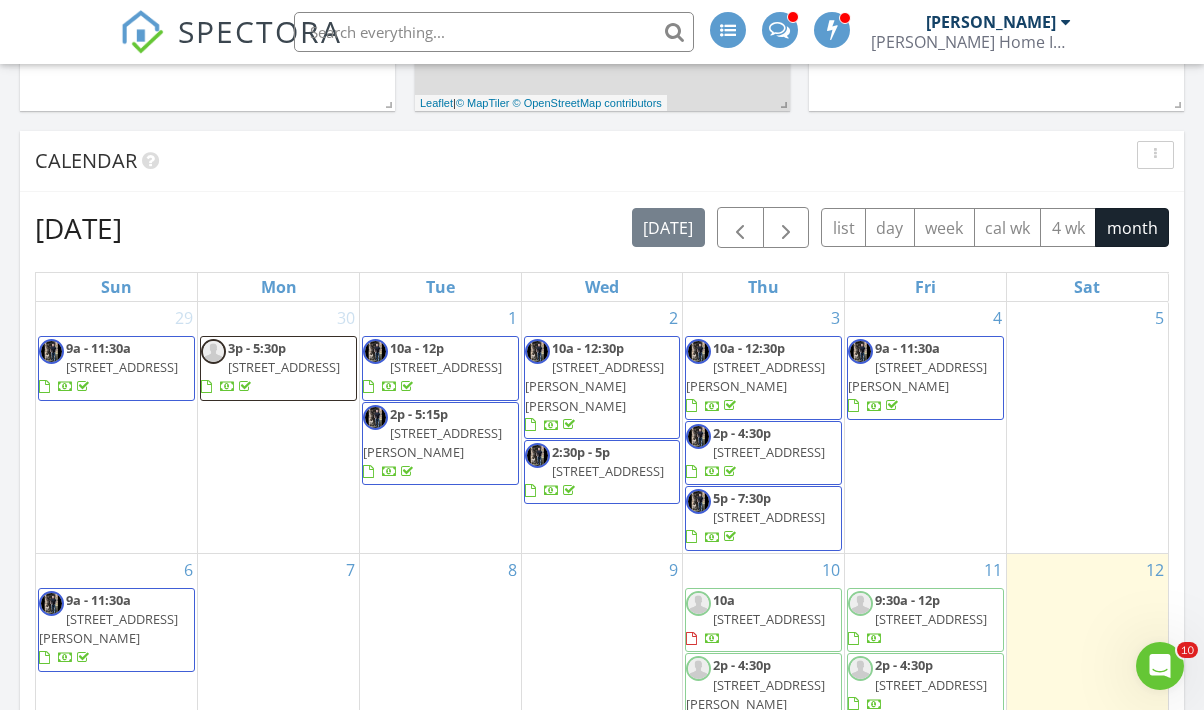 click on "July 2025 today list day week cal wk 4 wk month" at bounding box center (602, 227) 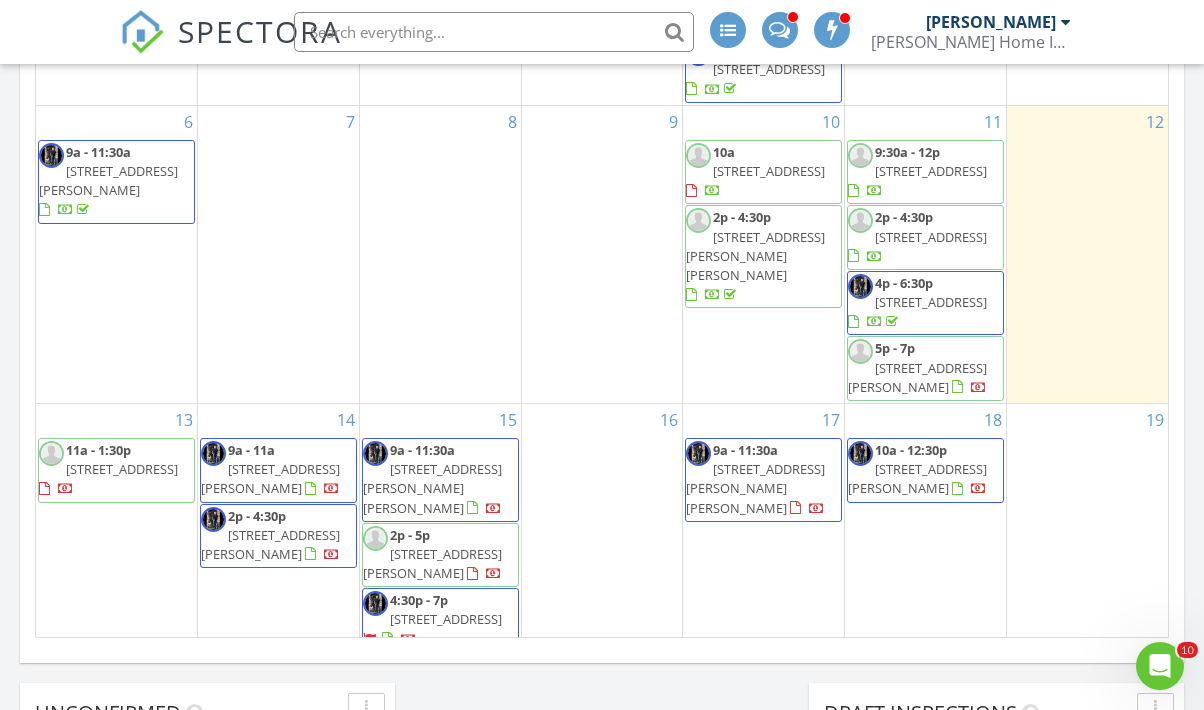 scroll, scrollTop: 1241, scrollLeft: 0, axis: vertical 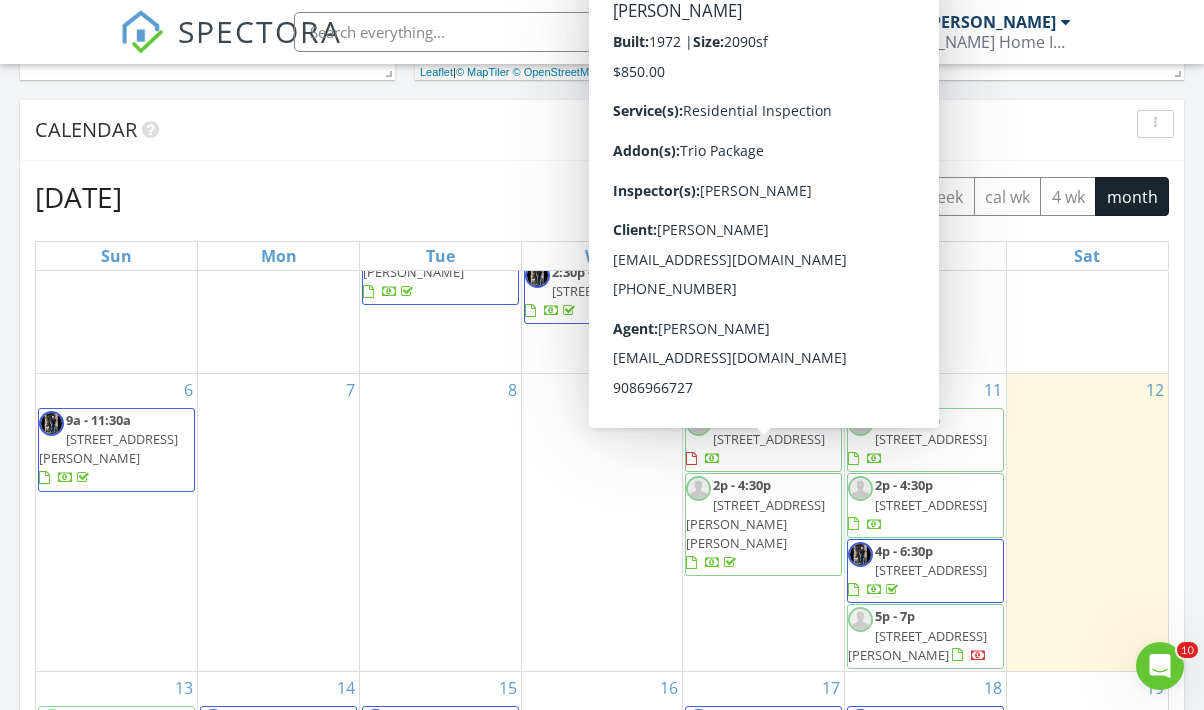 click on "SPECTORA" at bounding box center (260, 31) 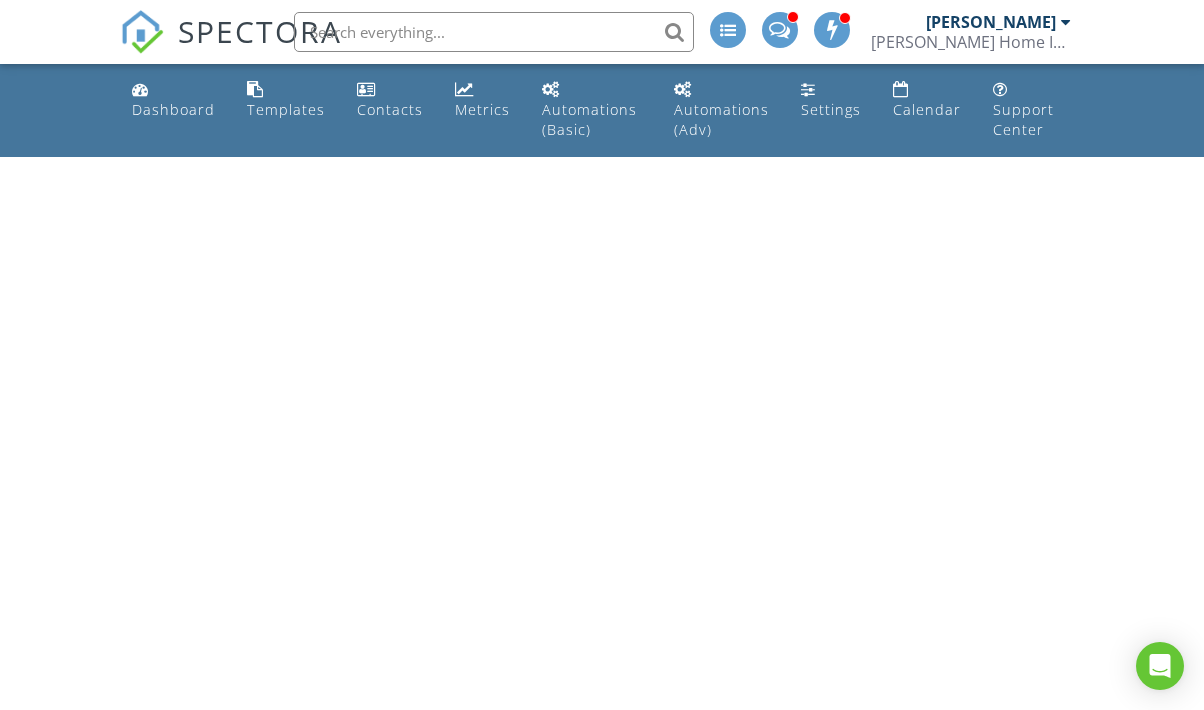 scroll, scrollTop: 0, scrollLeft: 0, axis: both 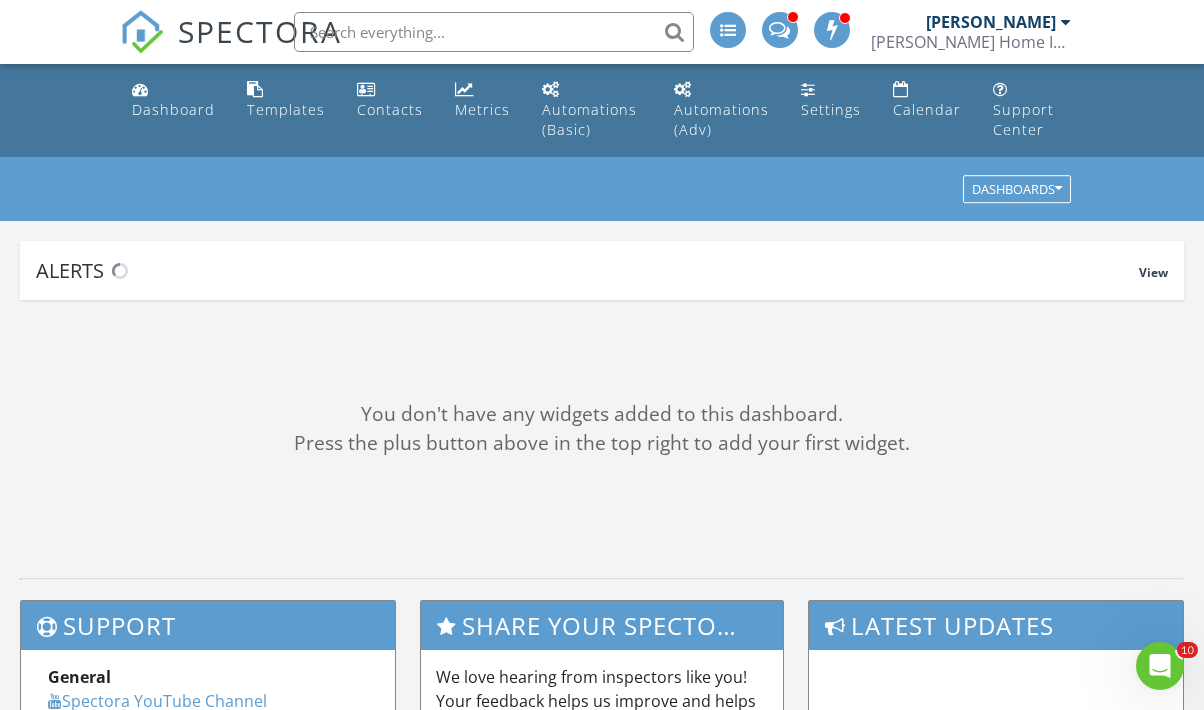 click on "SPECTORA" at bounding box center (260, 31) 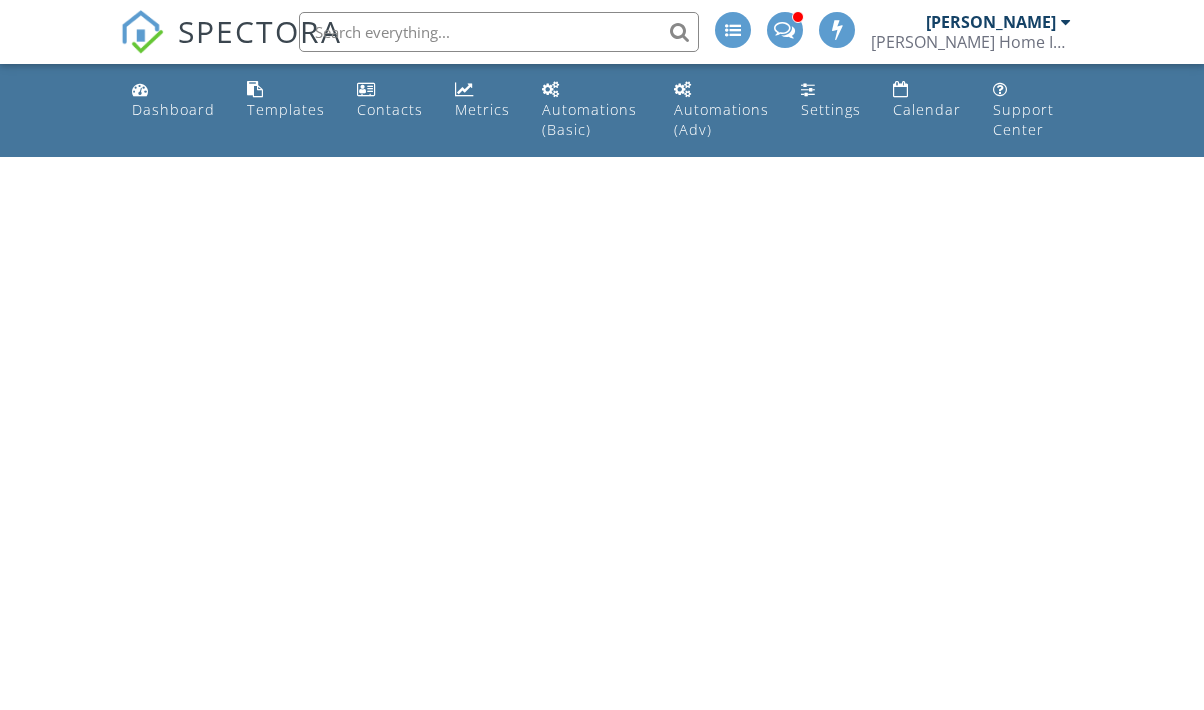 scroll, scrollTop: 0, scrollLeft: 0, axis: both 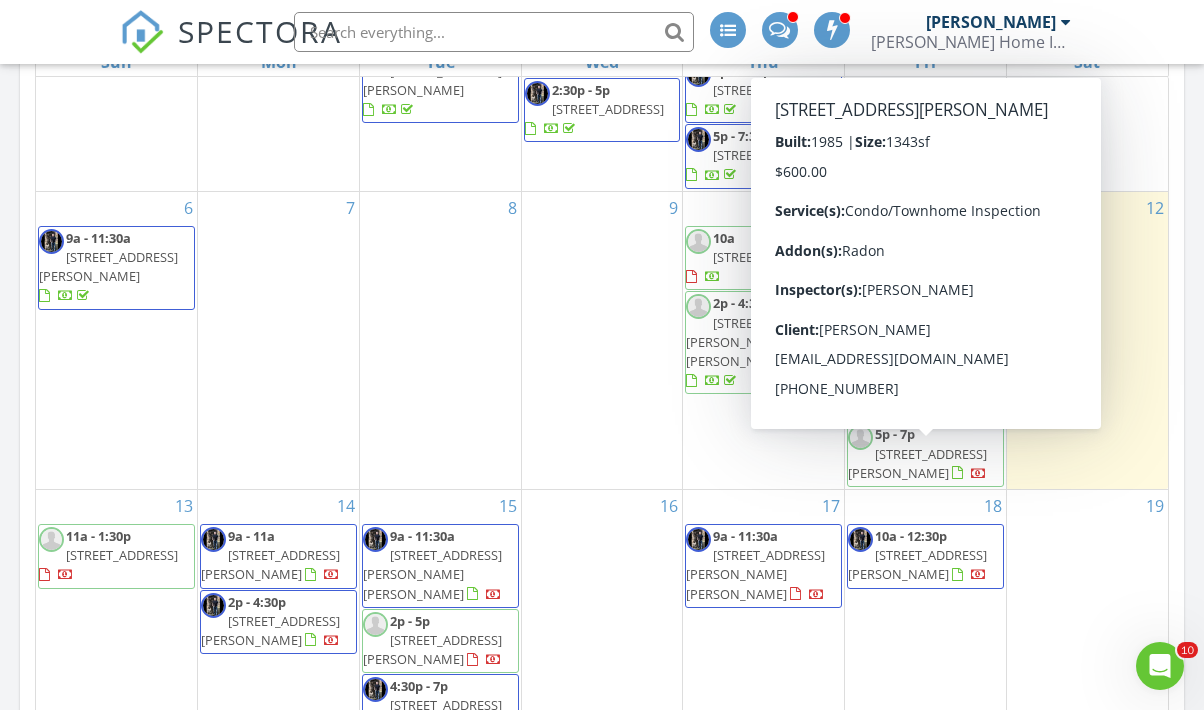 click on "[STREET_ADDRESS][PERSON_NAME]" at bounding box center [917, 463] 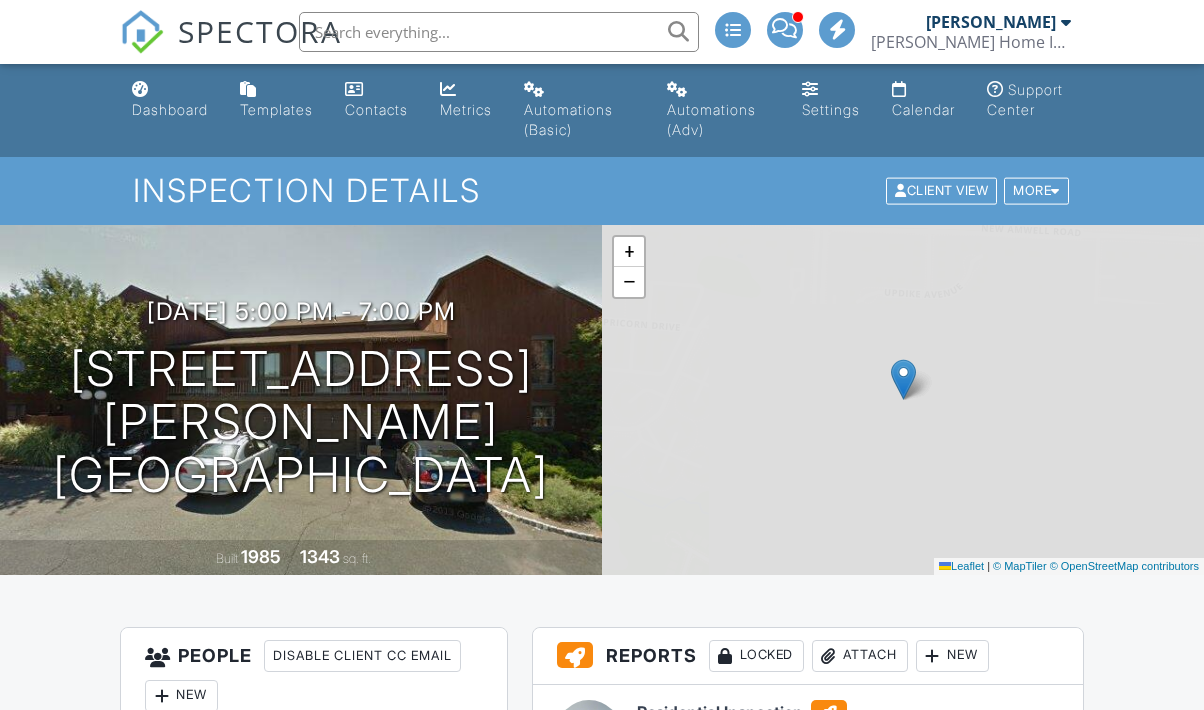 scroll, scrollTop: 244, scrollLeft: 0, axis: vertical 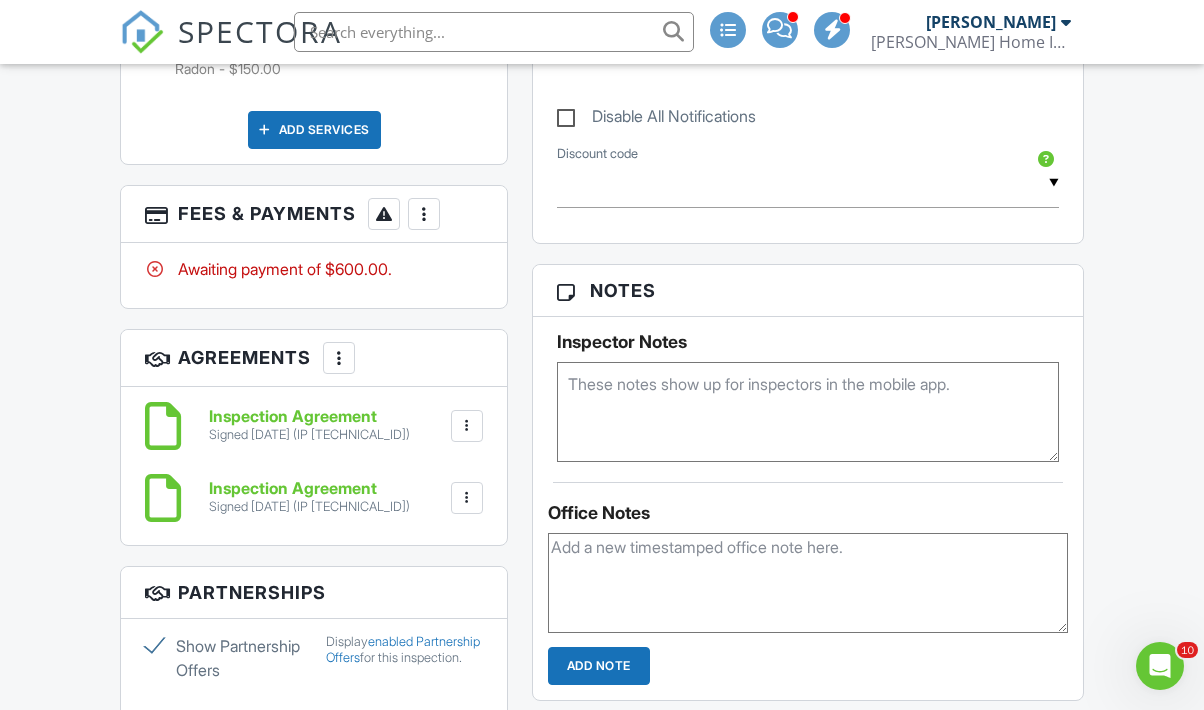 click at bounding box center [424, 214] 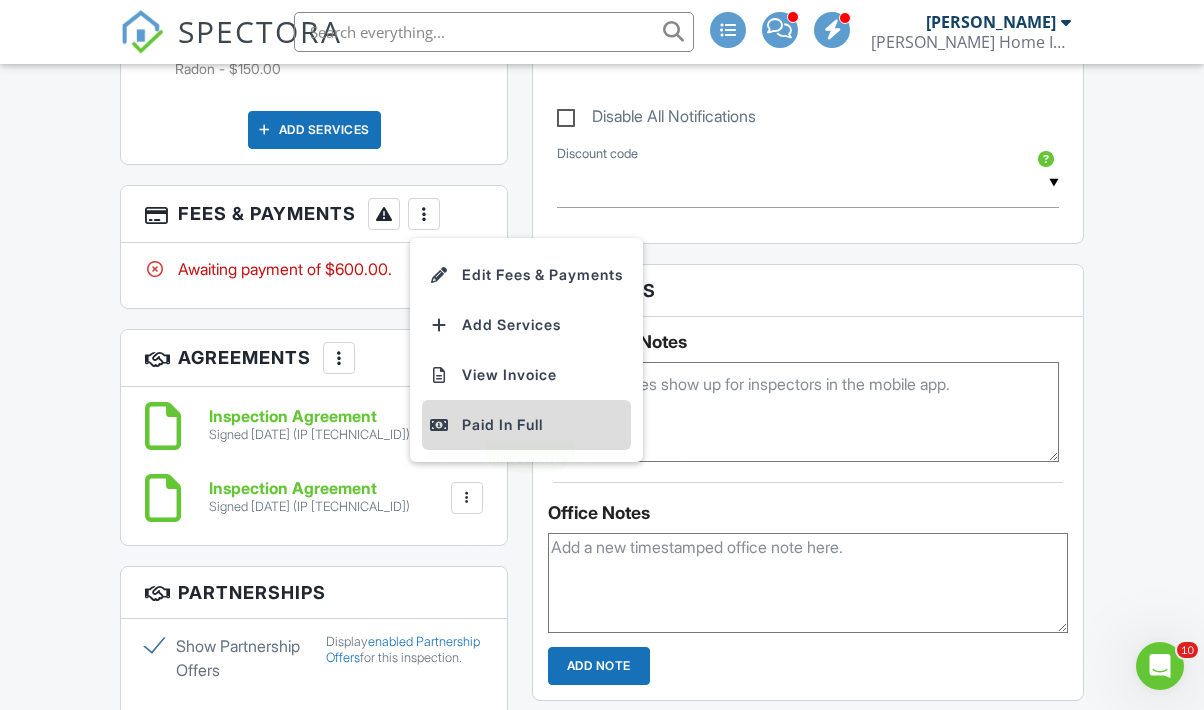 click on "Paid In Full" at bounding box center (526, 425) 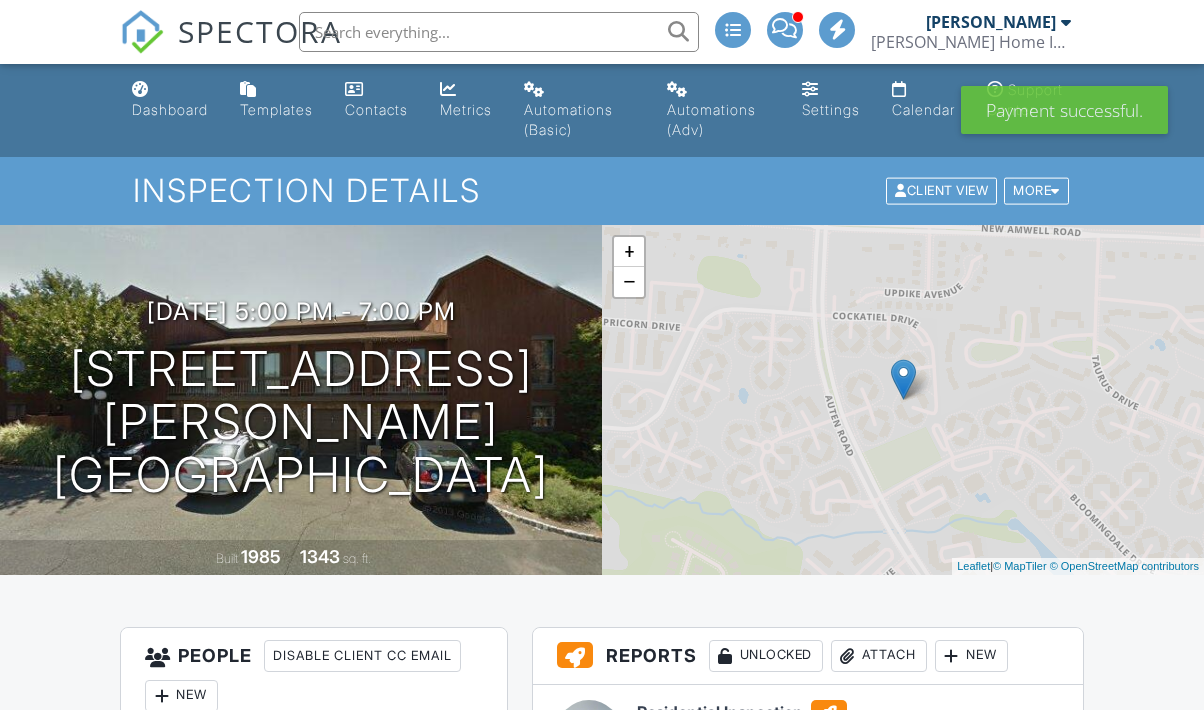 scroll, scrollTop: 0, scrollLeft: 0, axis: both 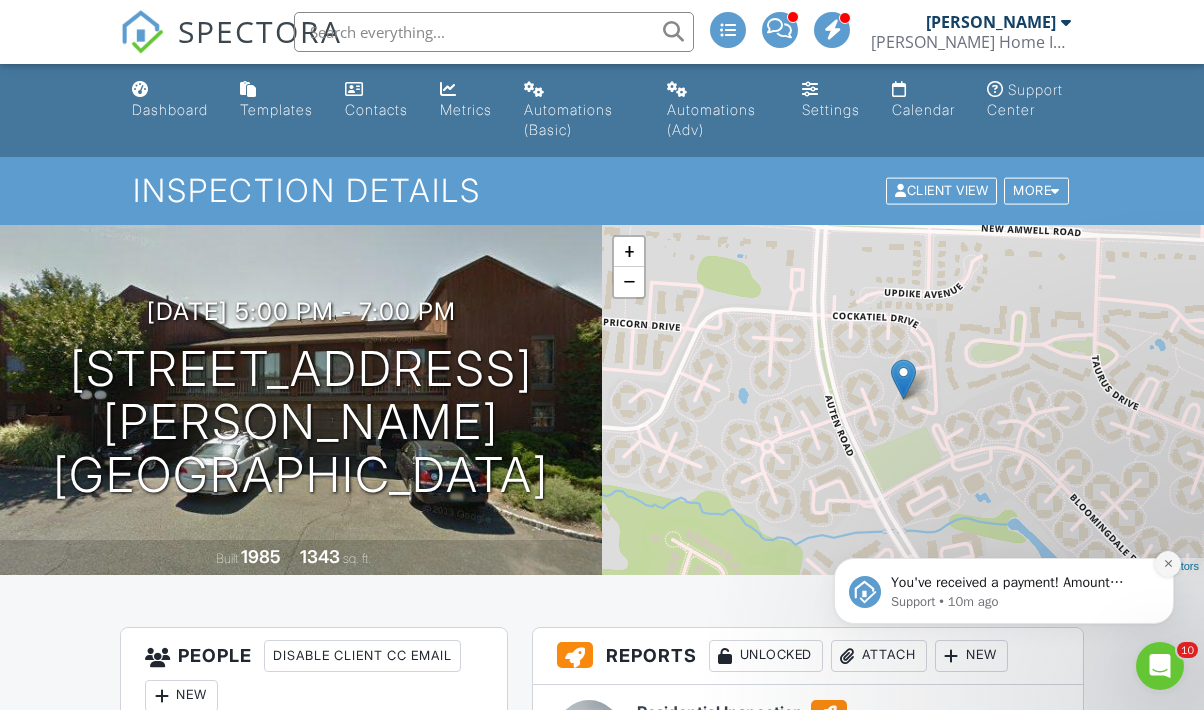click 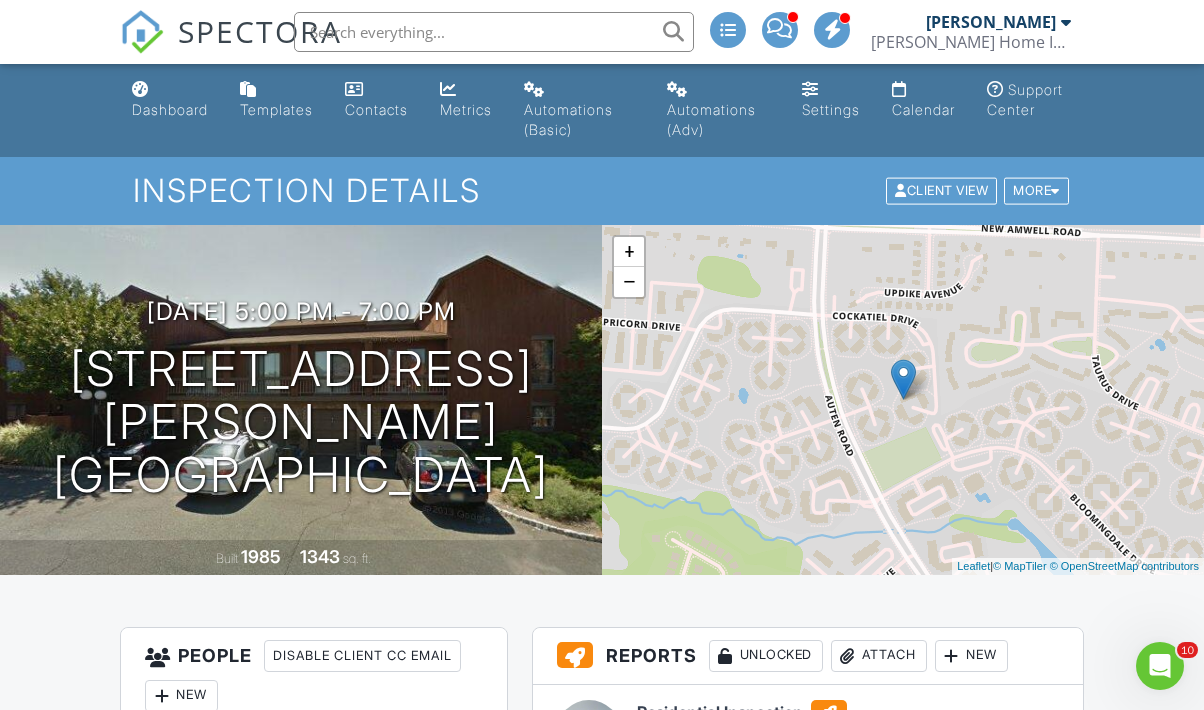 click on "SPECTORA" at bounding box center [260, 31] 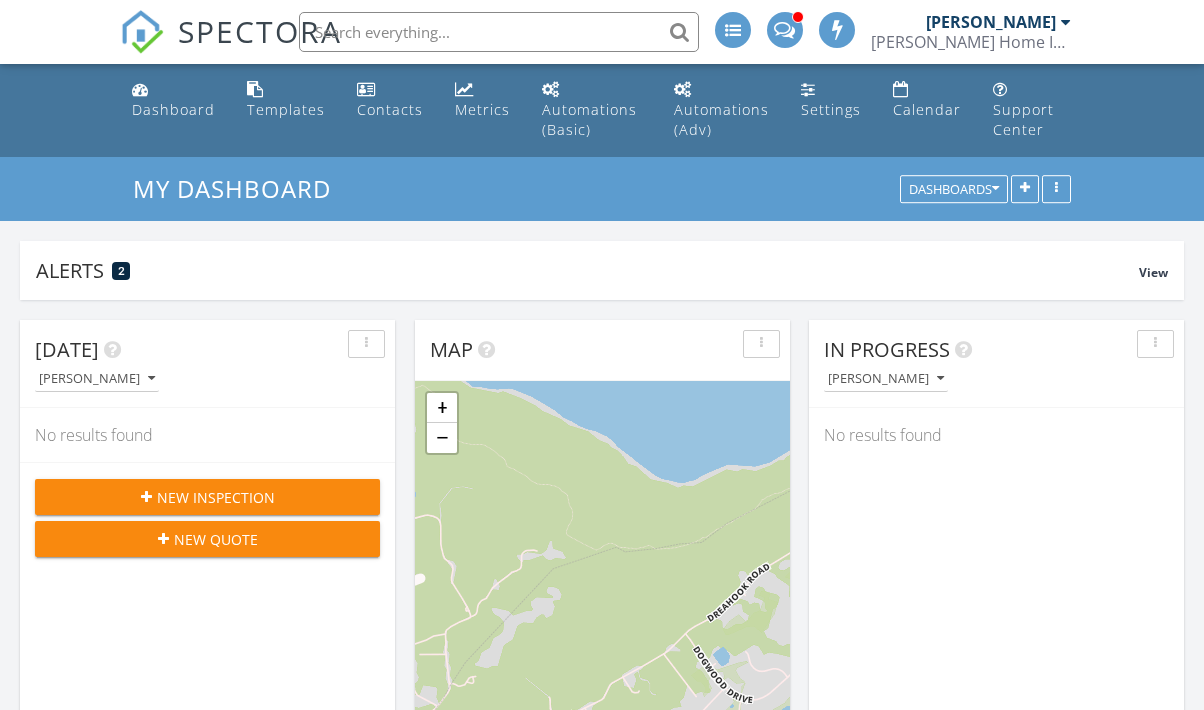 scroll, scrollTop: 0, scrollLeft: 0, axis: both 